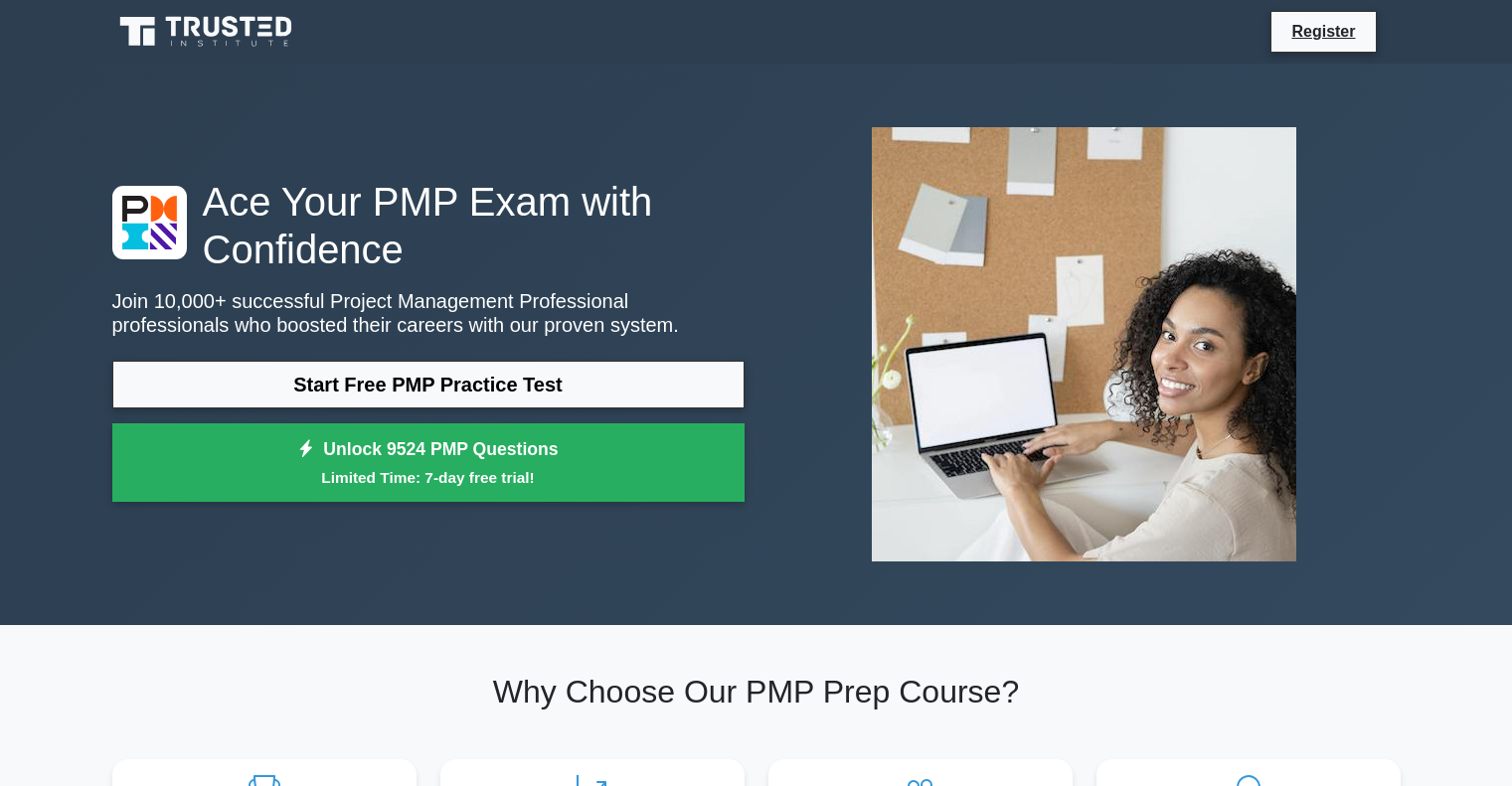 scroll, scrollTop: 0, scrollLeft: 0, axis: both 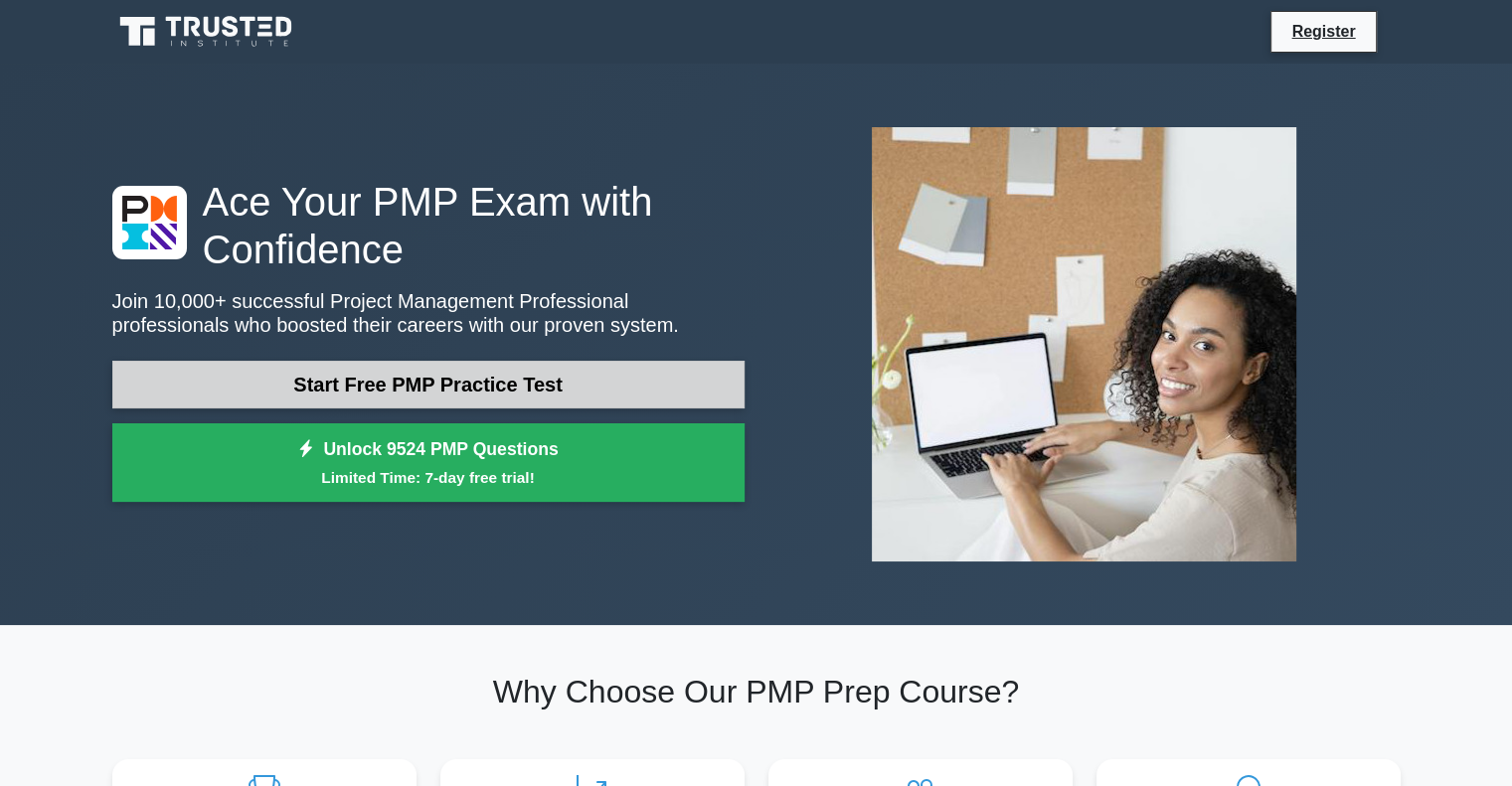 click on "Start Free PMP Practice Test" at bounding box center (428, 385) 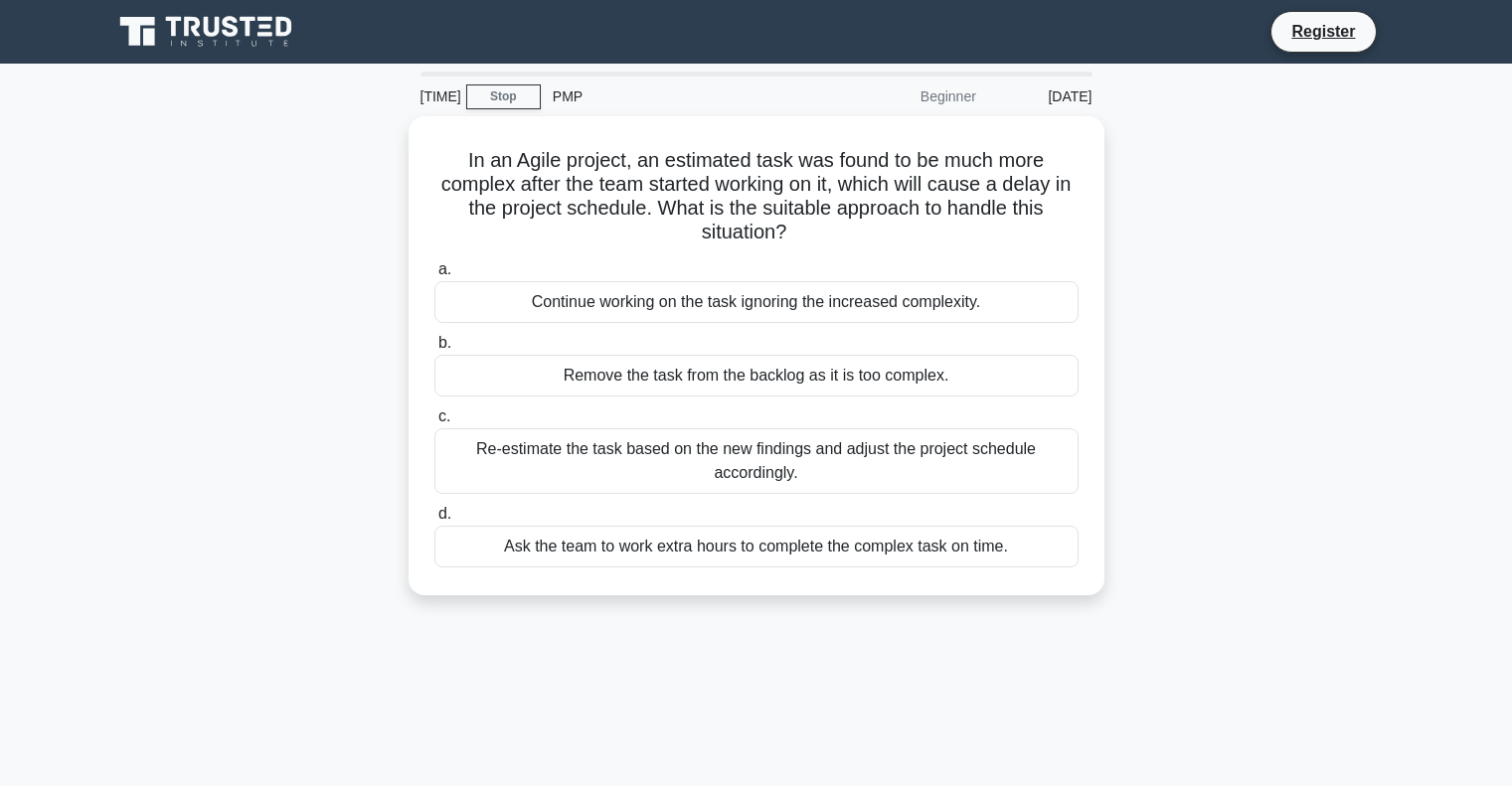 scroll, scrollTop: 0, scrollLeft: 0, axis: both 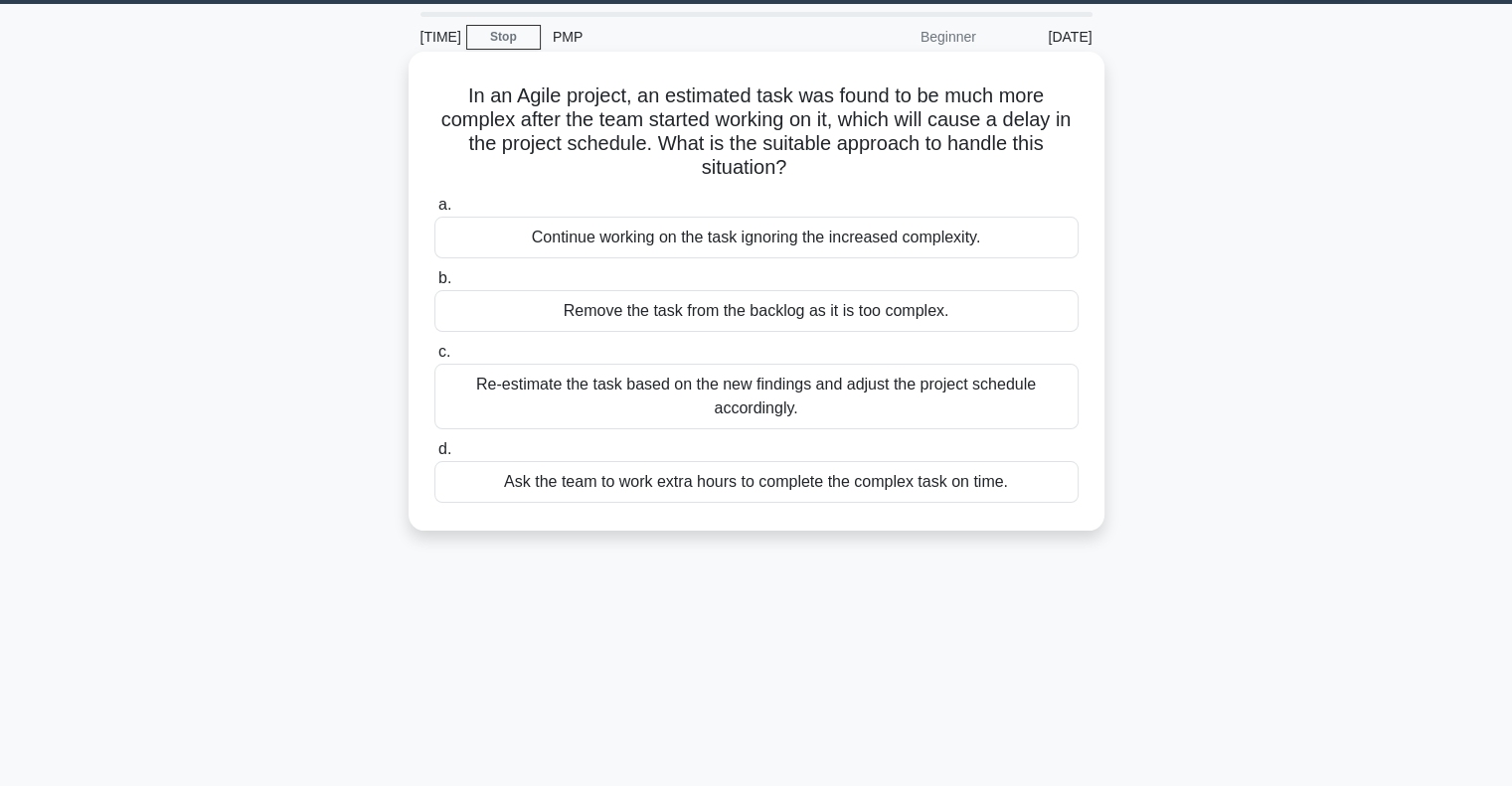 click on "Re-estimate the task based on the new findings and adjust the project schedule accordingly." at bounding box center [756, 396] 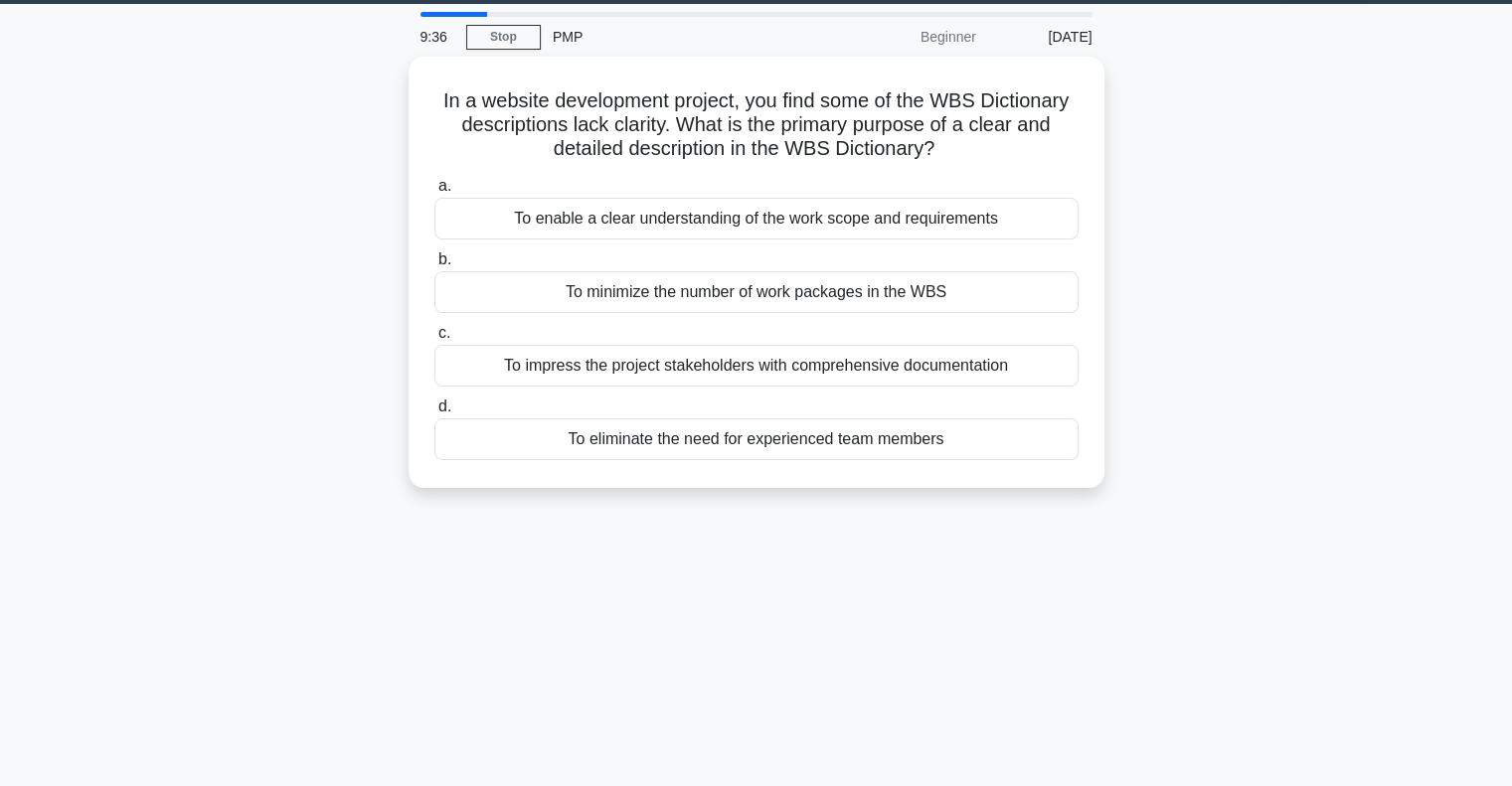 scroll, scrollTop: 0, scrollLeft: 0, axis: both 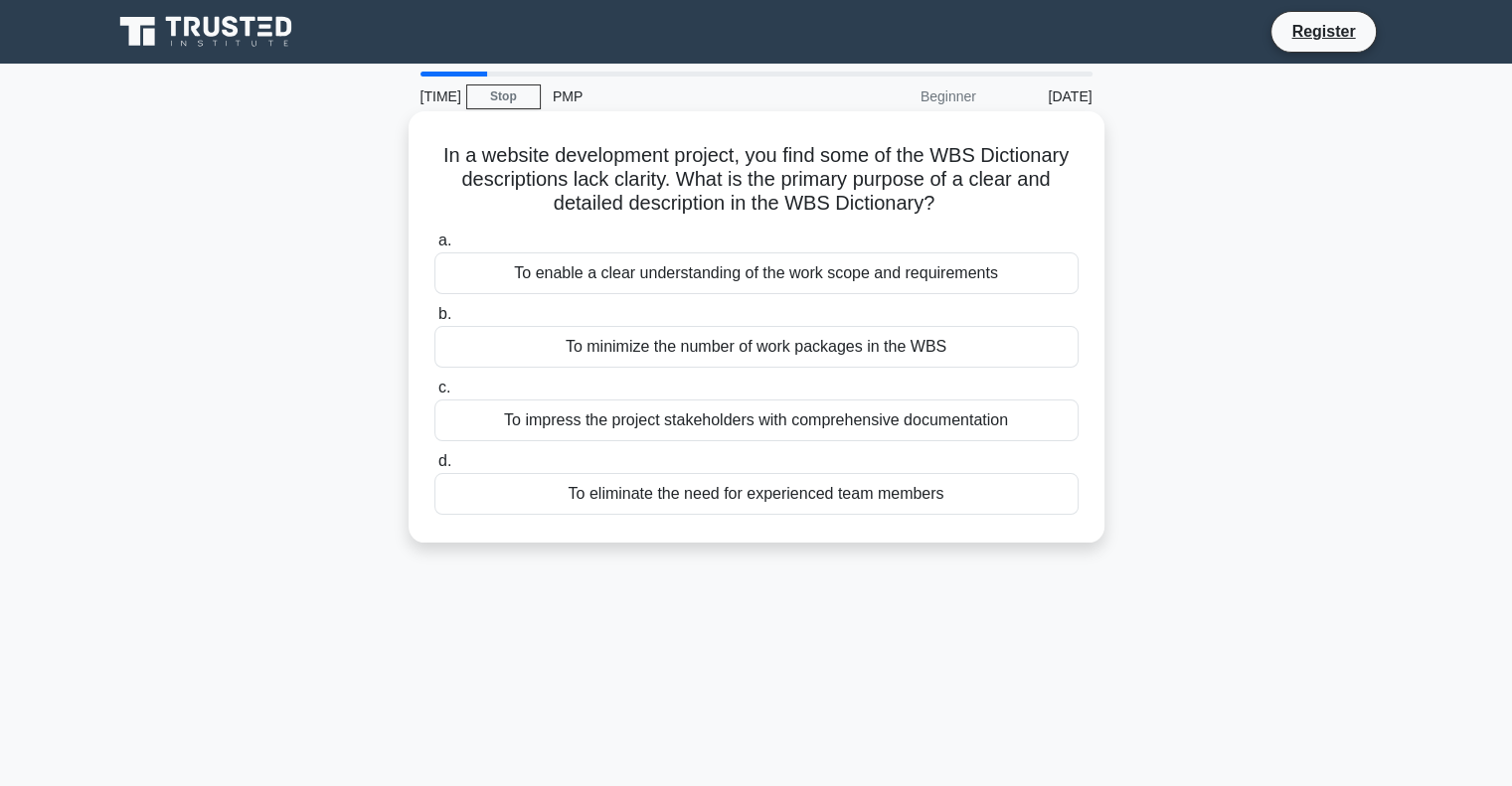 click on "To enable a clear understanding of the work scope and requirements" at bounding box center [756, 273] 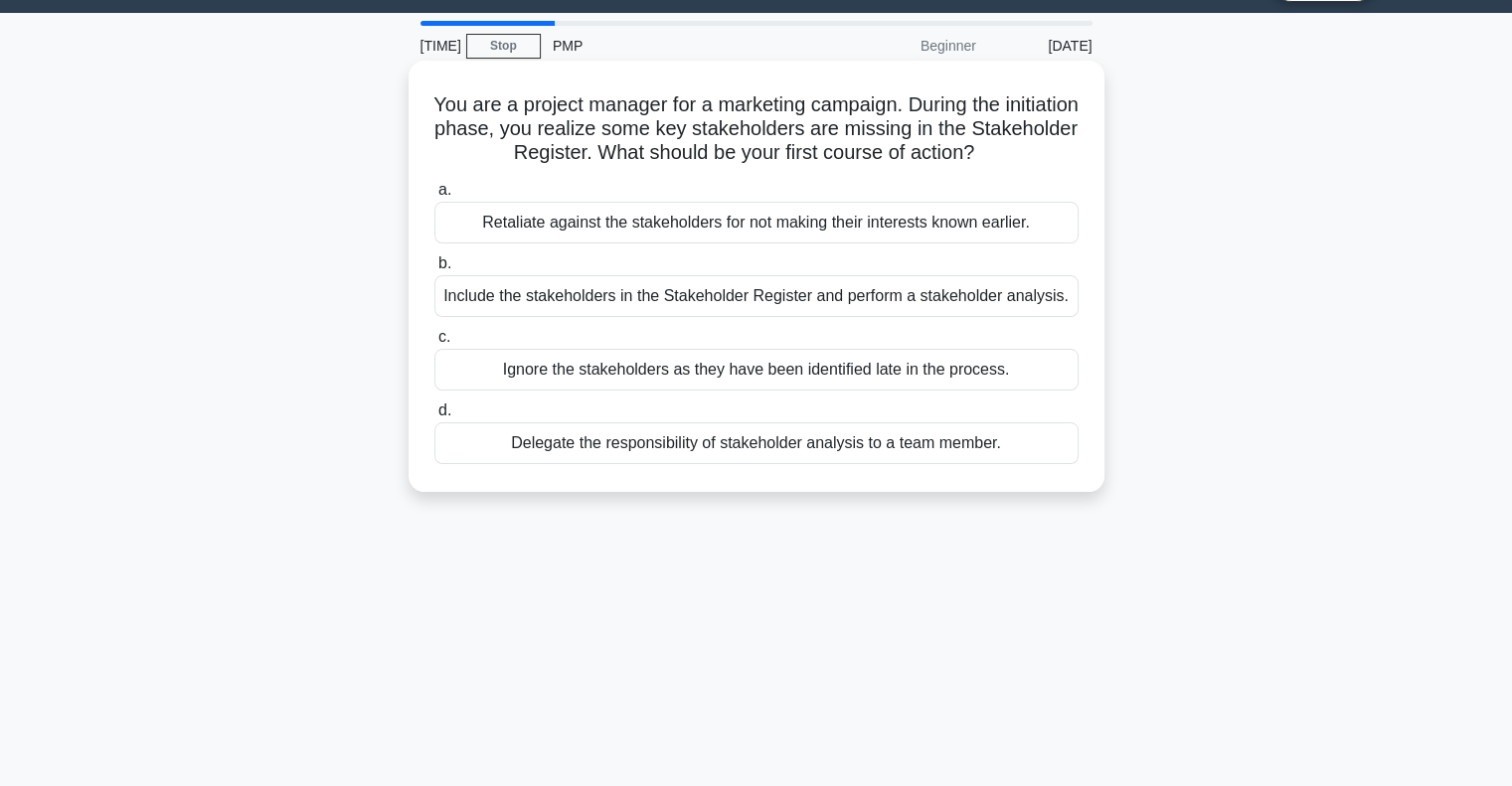 scroll, scrollTop: 52, scrollLeft: 0, axis: vertical 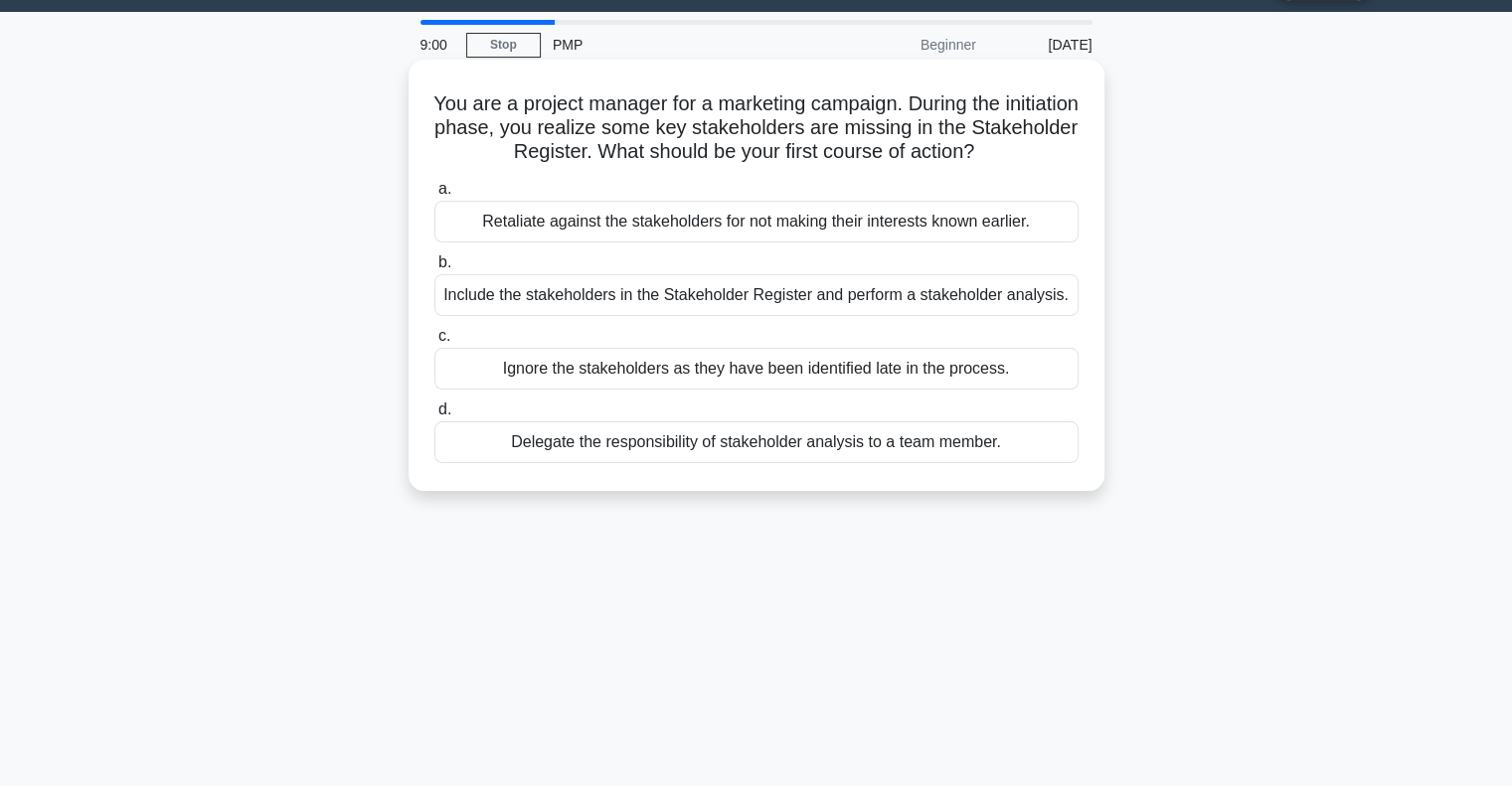 click on "Include the stakeholders in the Stakeholder Register and perform a stakeholder analysis." at bounding box center (756, 295) 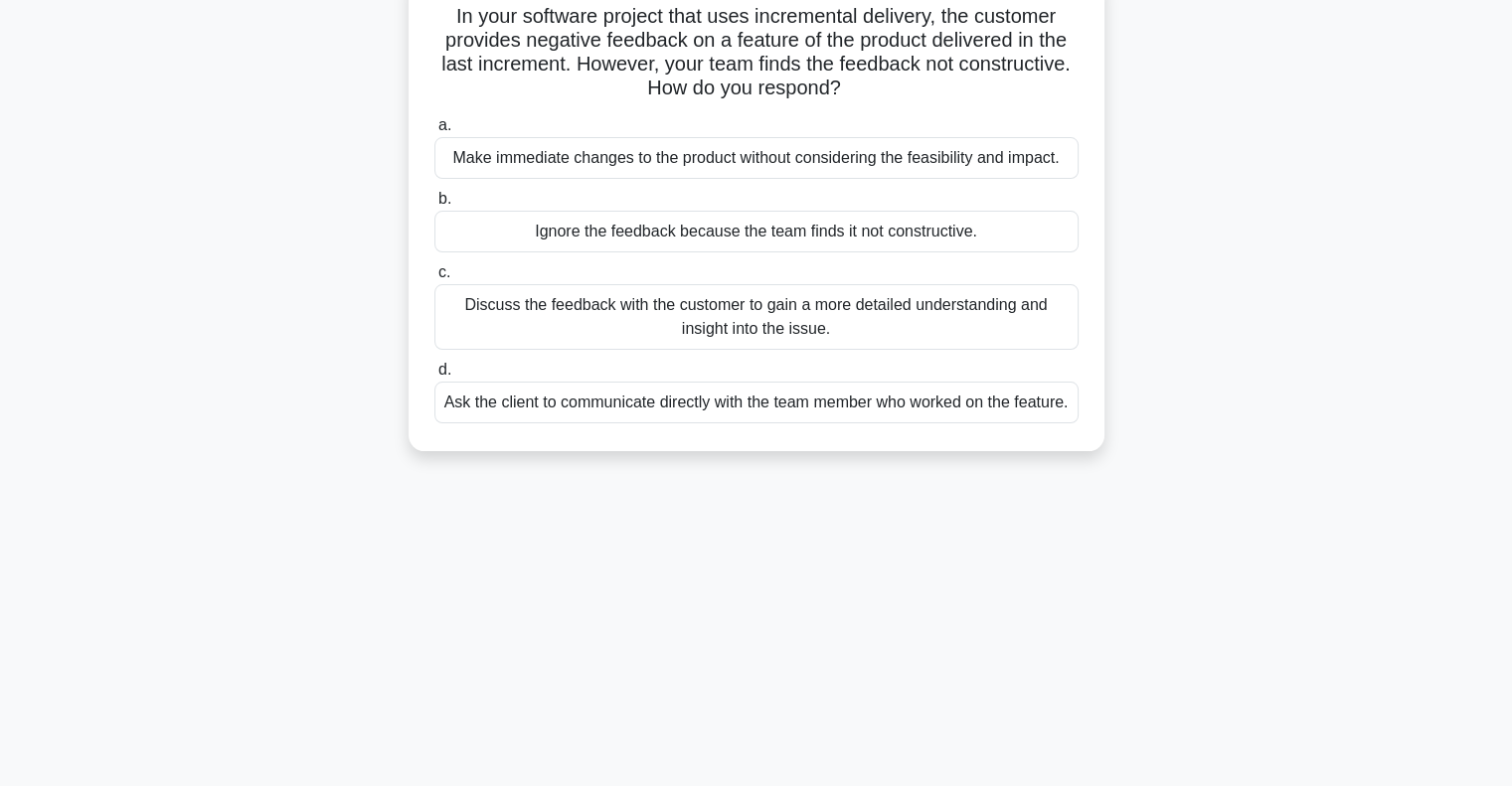 scroll, scrollTop: 141, scrollLeft: 0, axis: vertical 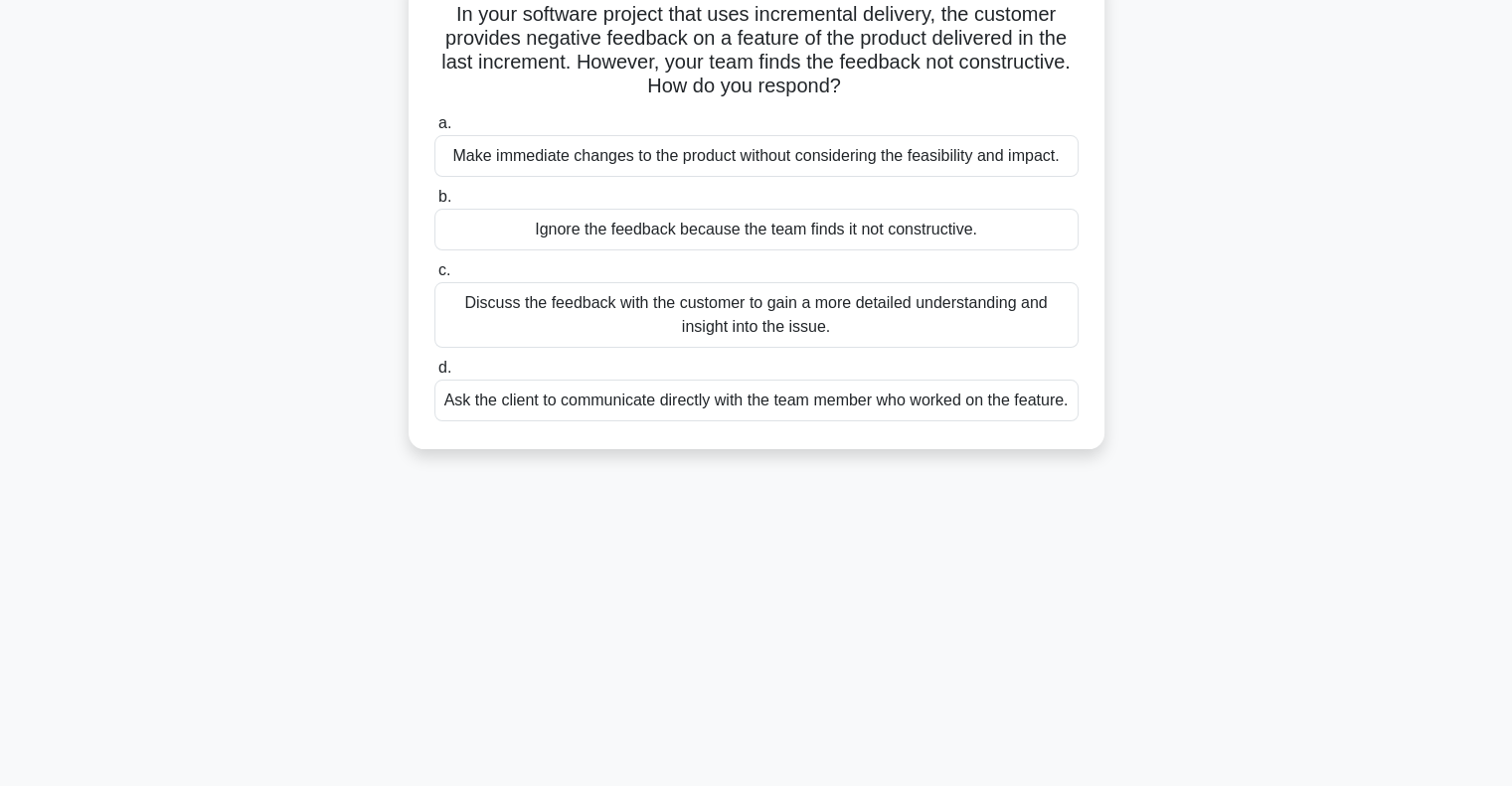 click on "Discuss the feedback with the customer to gain a more detailed understanding and insight into the issue." at bounding box center [756, 315] 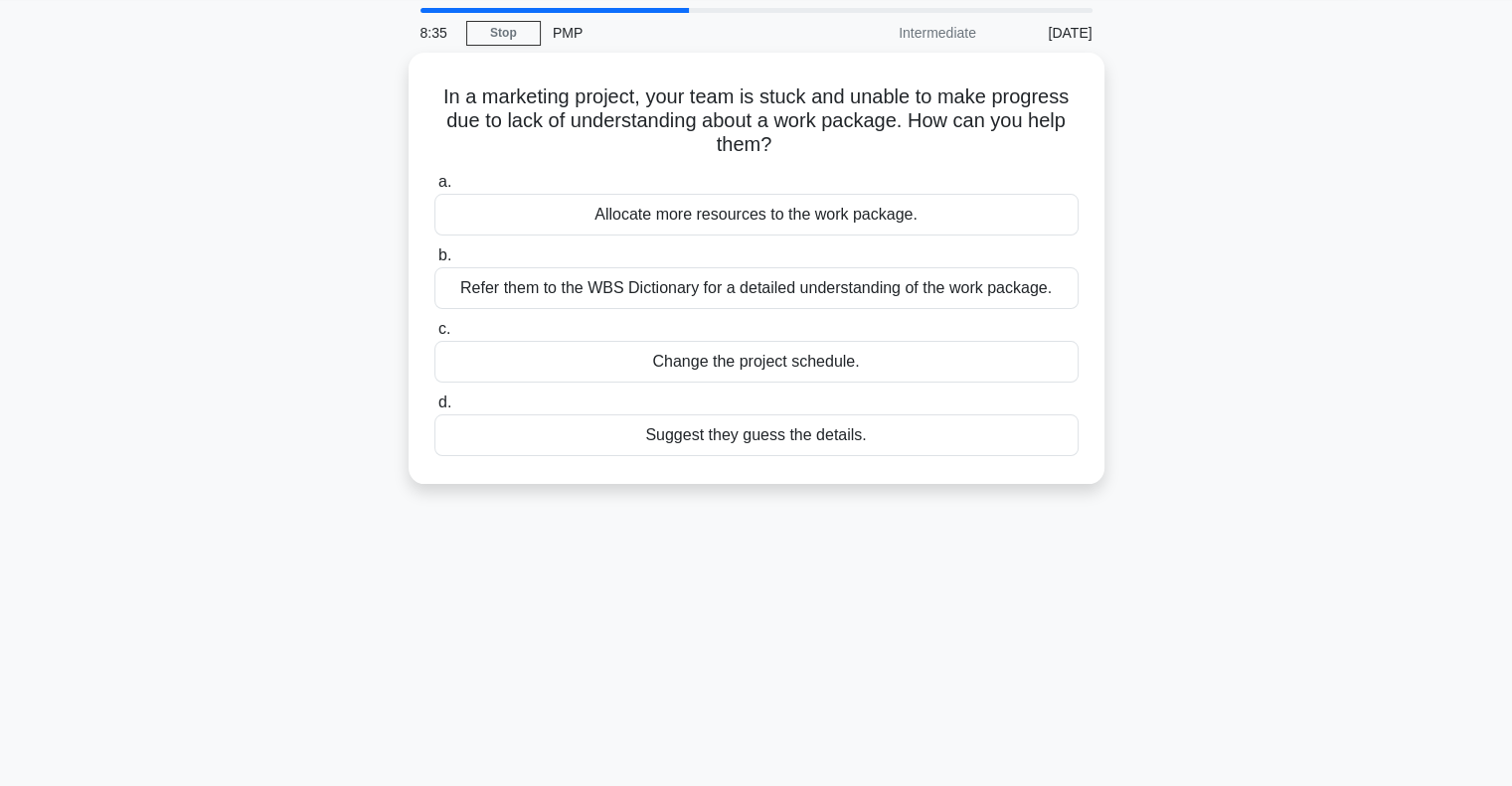 scroll, scrollTop: 0, scrollLeft: 0, axis: both 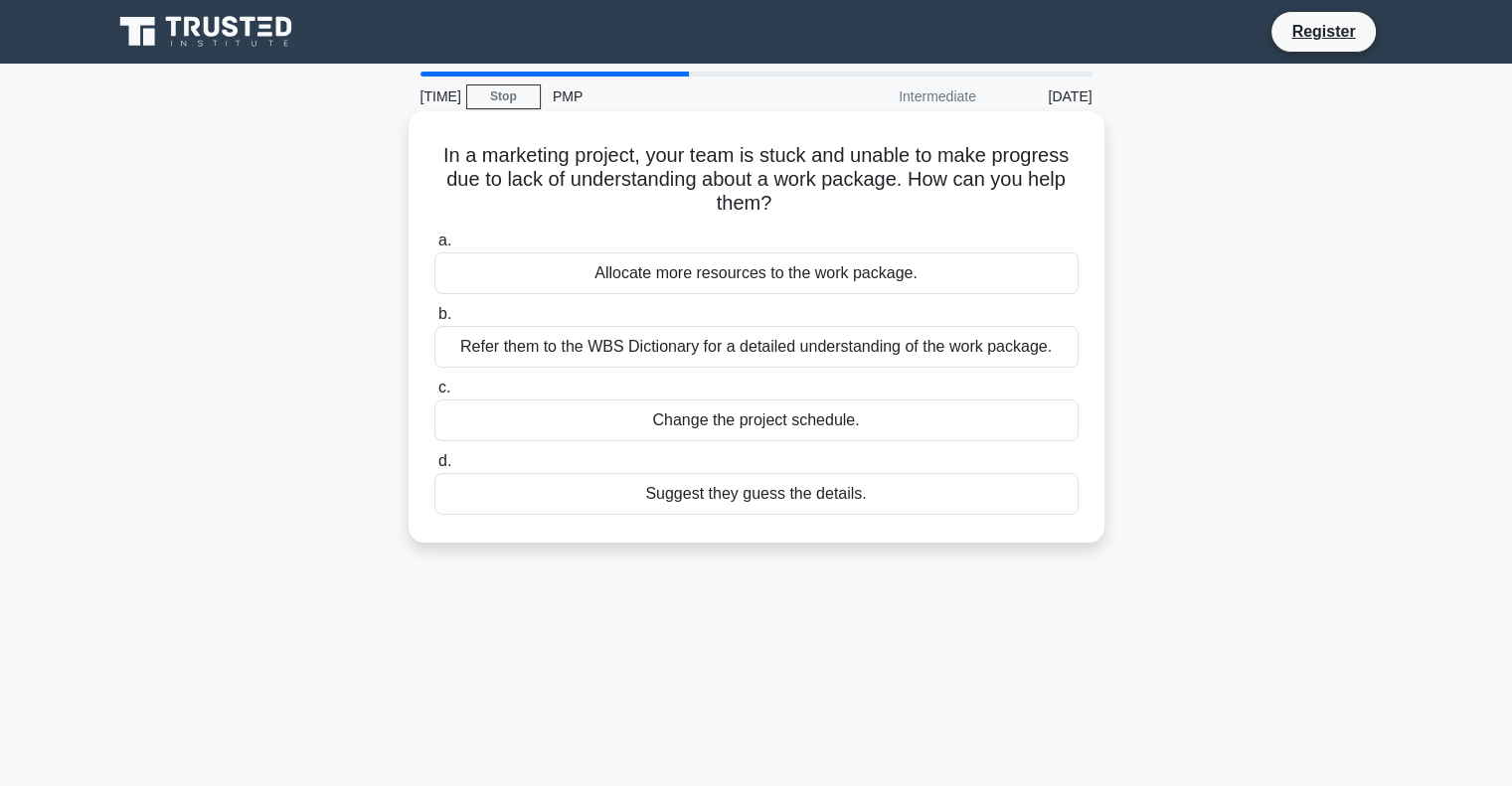 drag, startPoint x: 773, startPoint y: 210, endPoint x: 425, endPoint y: 159, distance: 351.7172 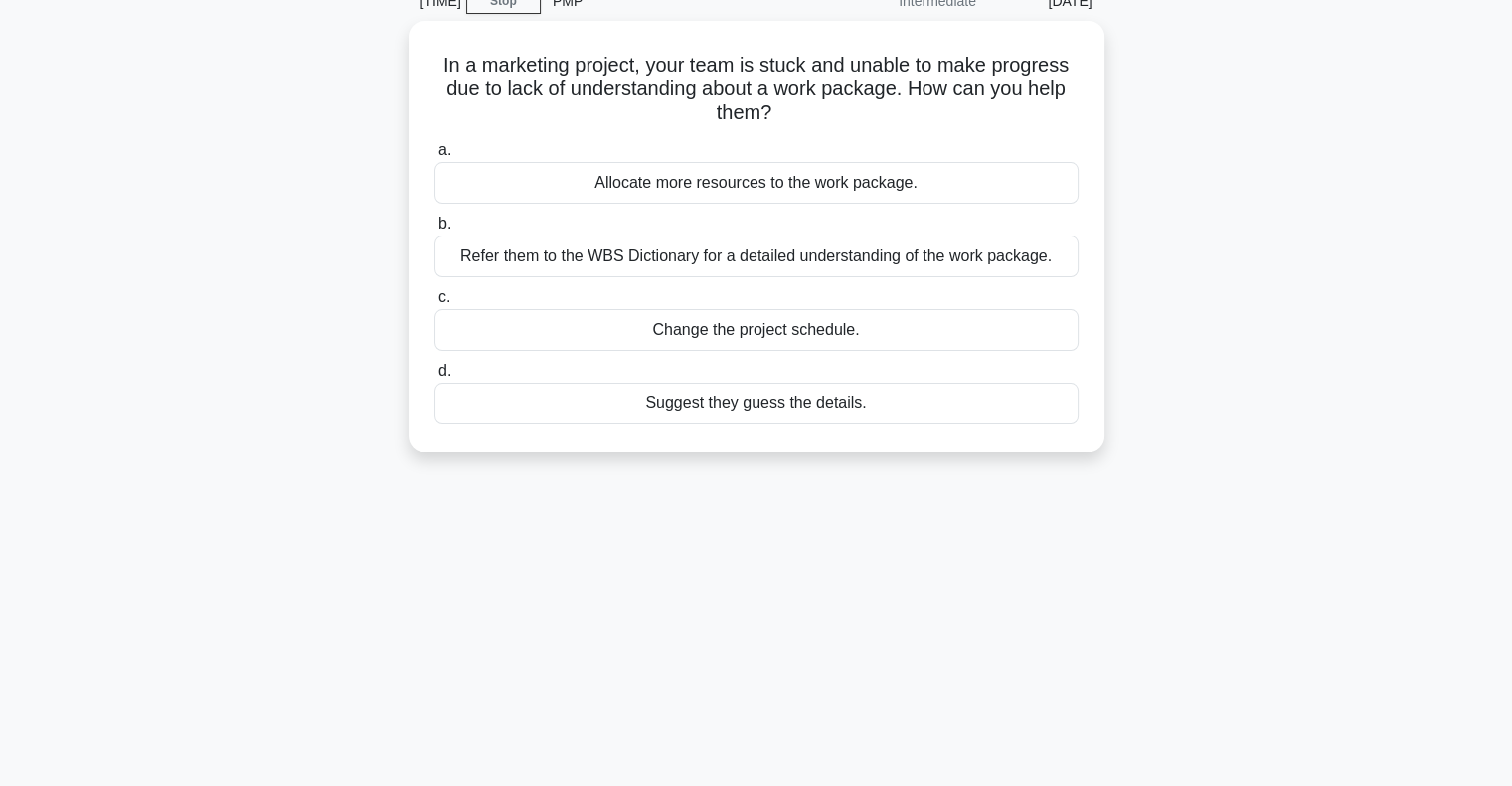scroll, scrollTop: 97, scrollLeft: 0, axis: vertical 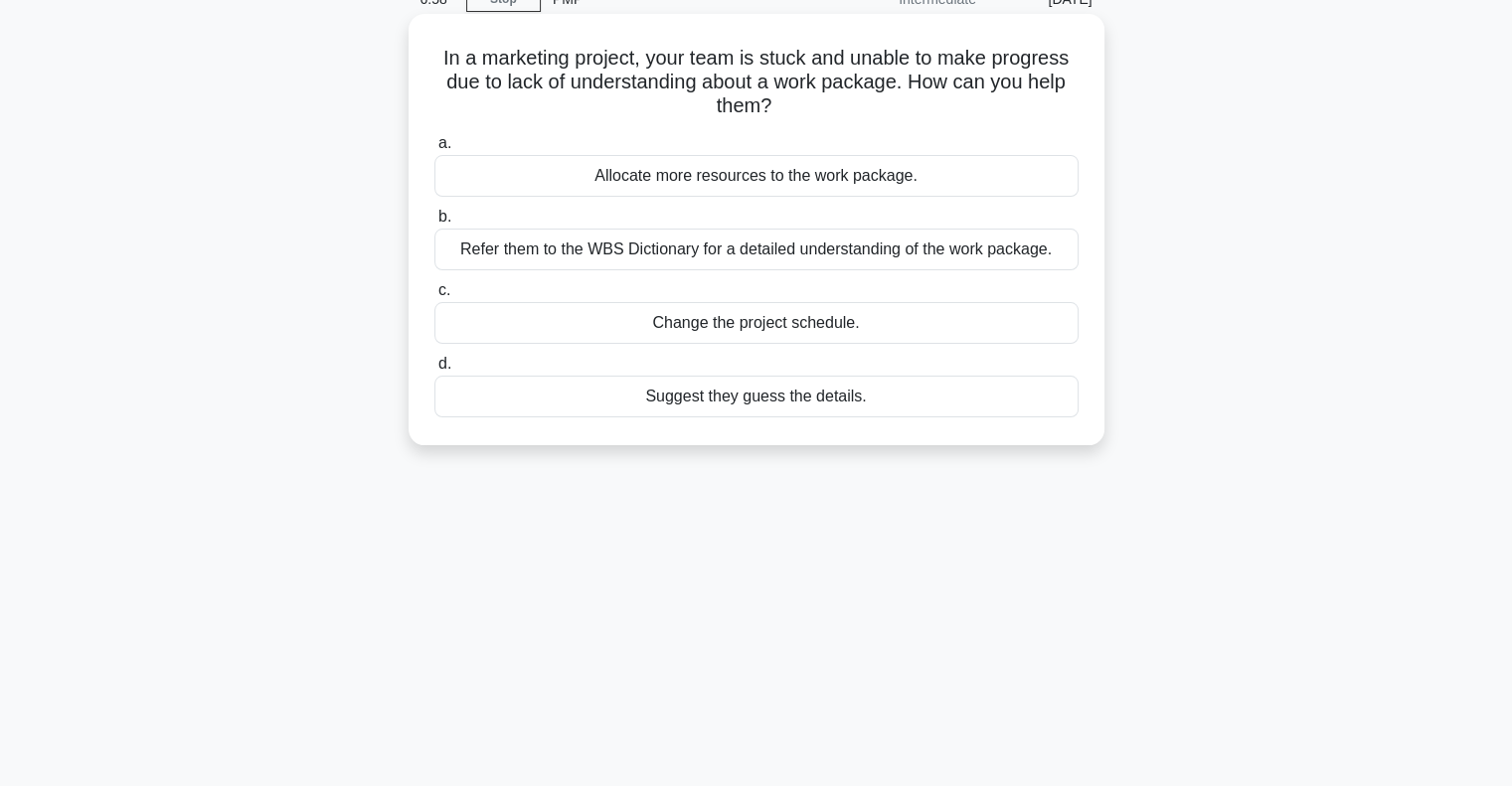 click on "Refer them to the WBS Dictionary for a detailed understanding of the work package." at bounding box center (756, 249) 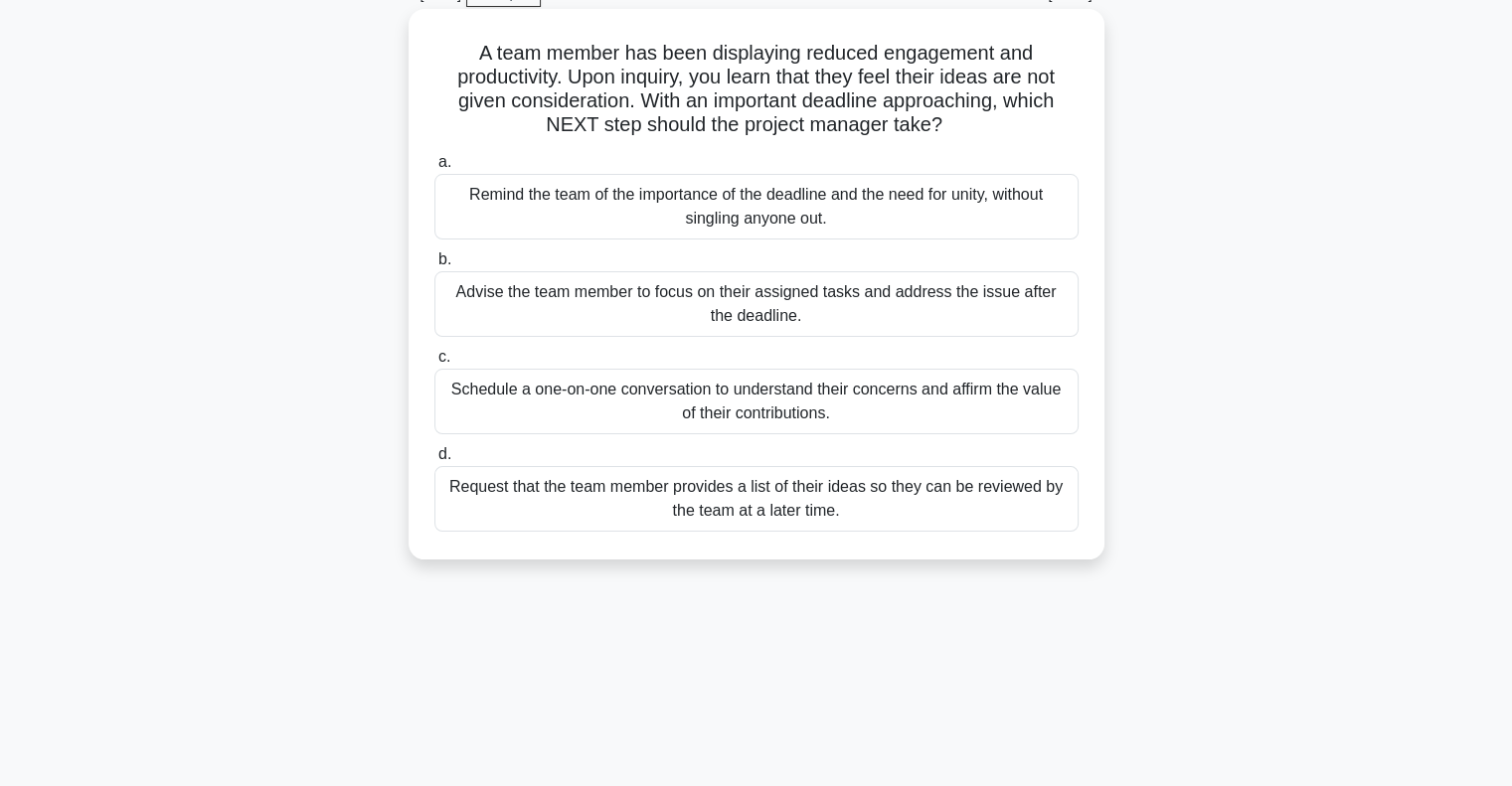 scroll, scrollTop: 103, scrollLeft: 0, axis: vertical 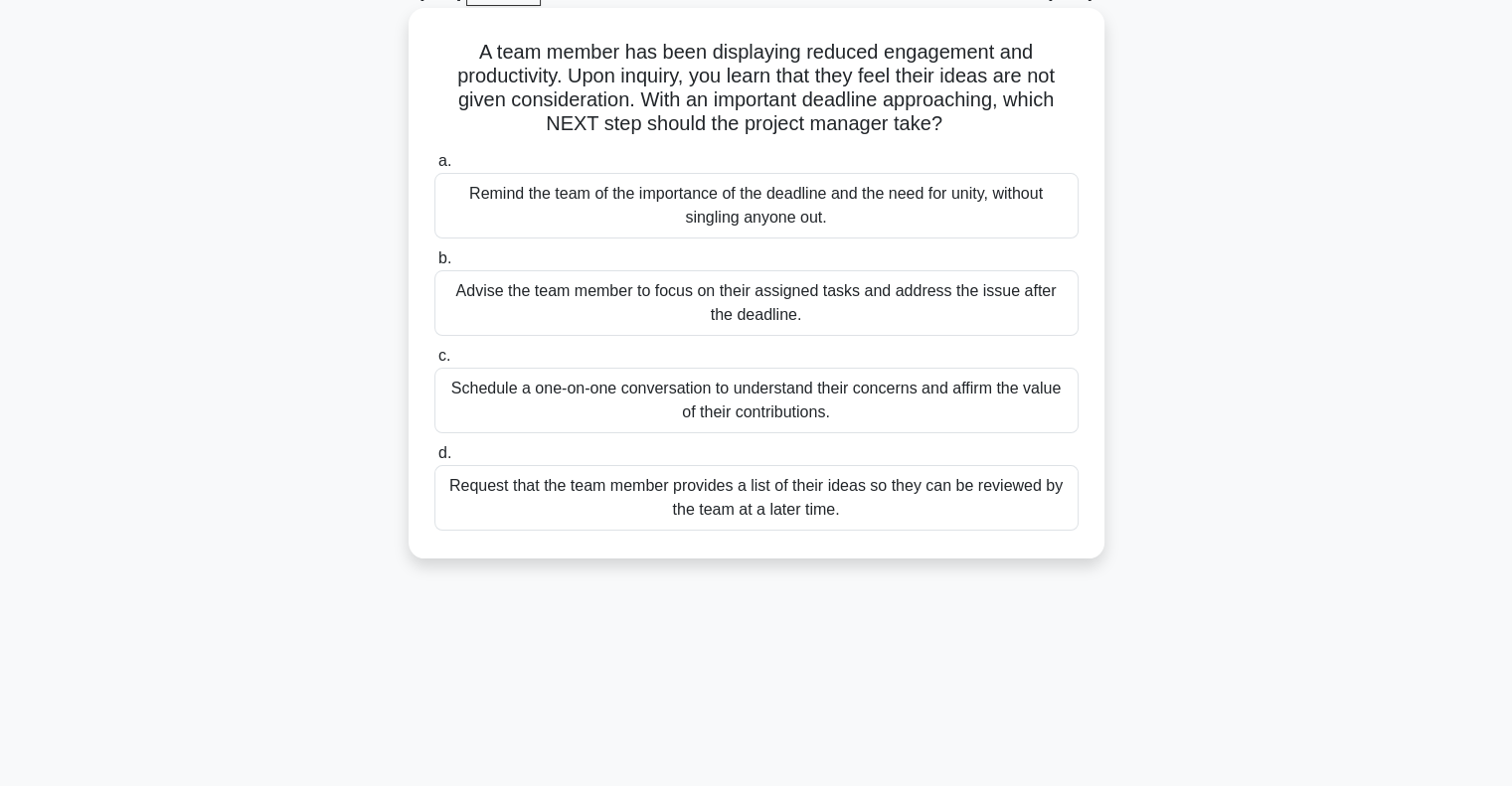 click on "Schedule a one-on-one conversation to understand their concerns and affirm the value of their contributions." at bounding box center [756, 400] 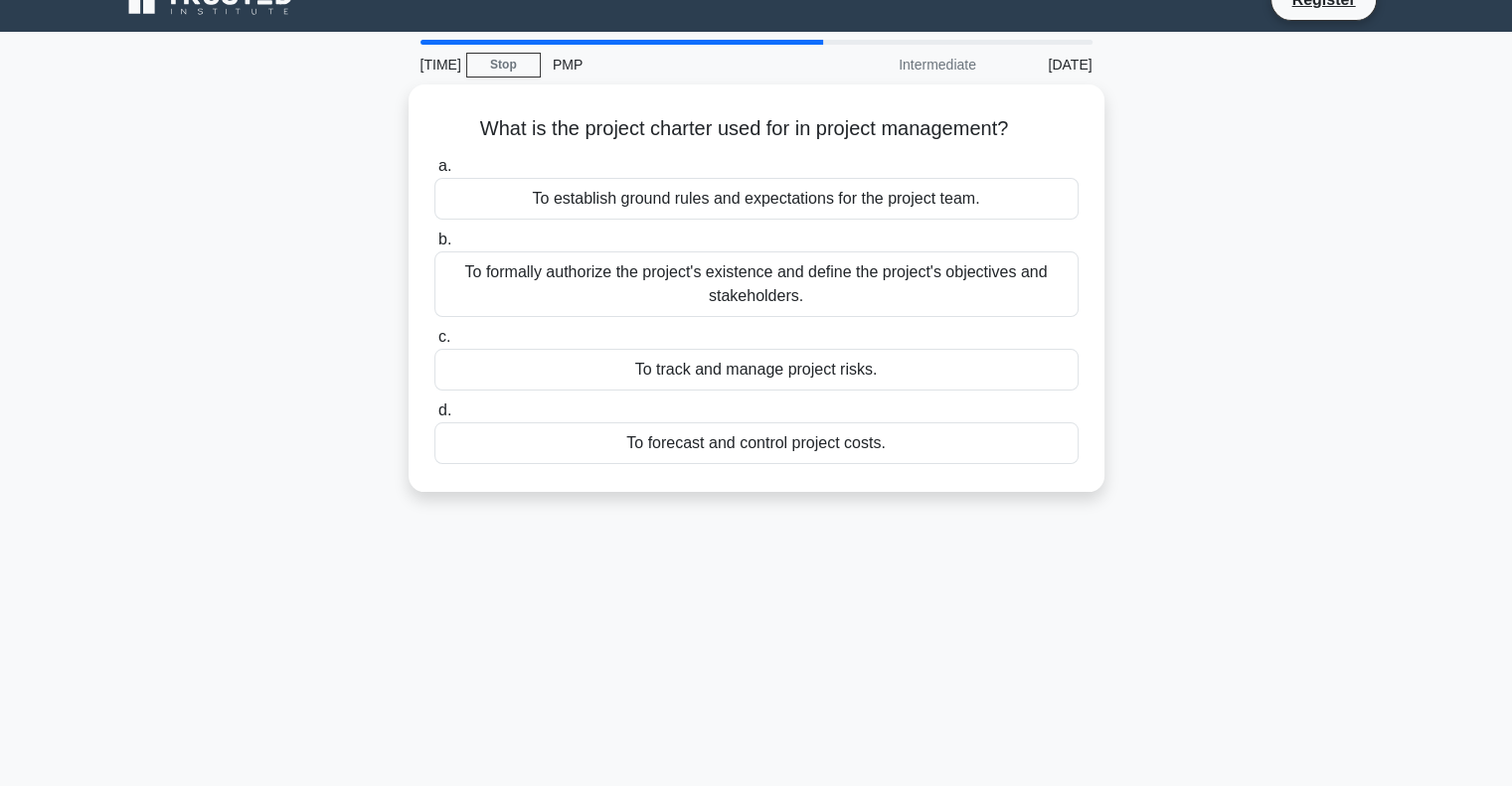 scroll, scrollTop: 0, scrollLeft: 0, axis: both 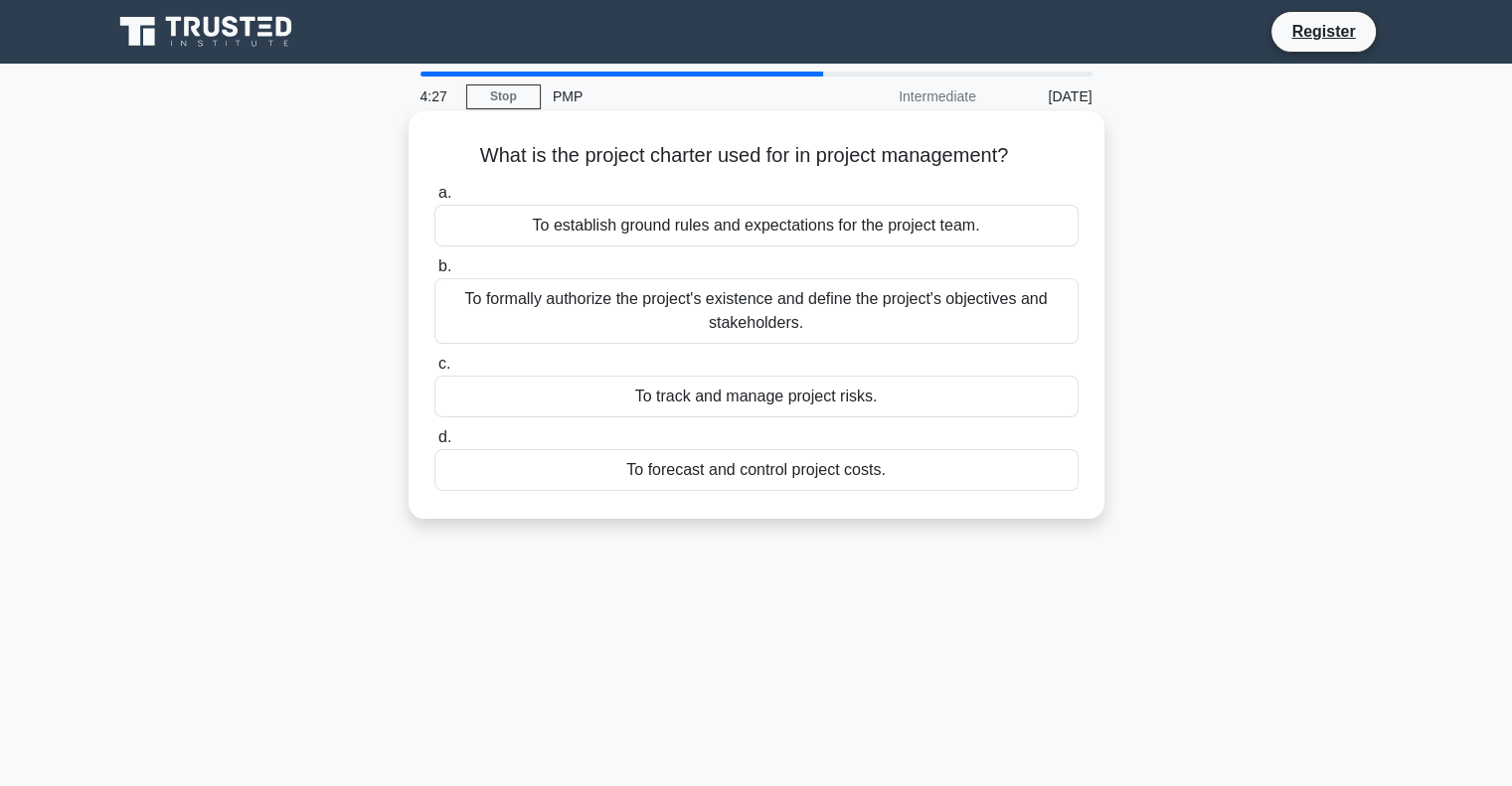 click on "To formally authorize the project's existence and define the project's objectives and stakeholders." at bounding box center (756, 311) 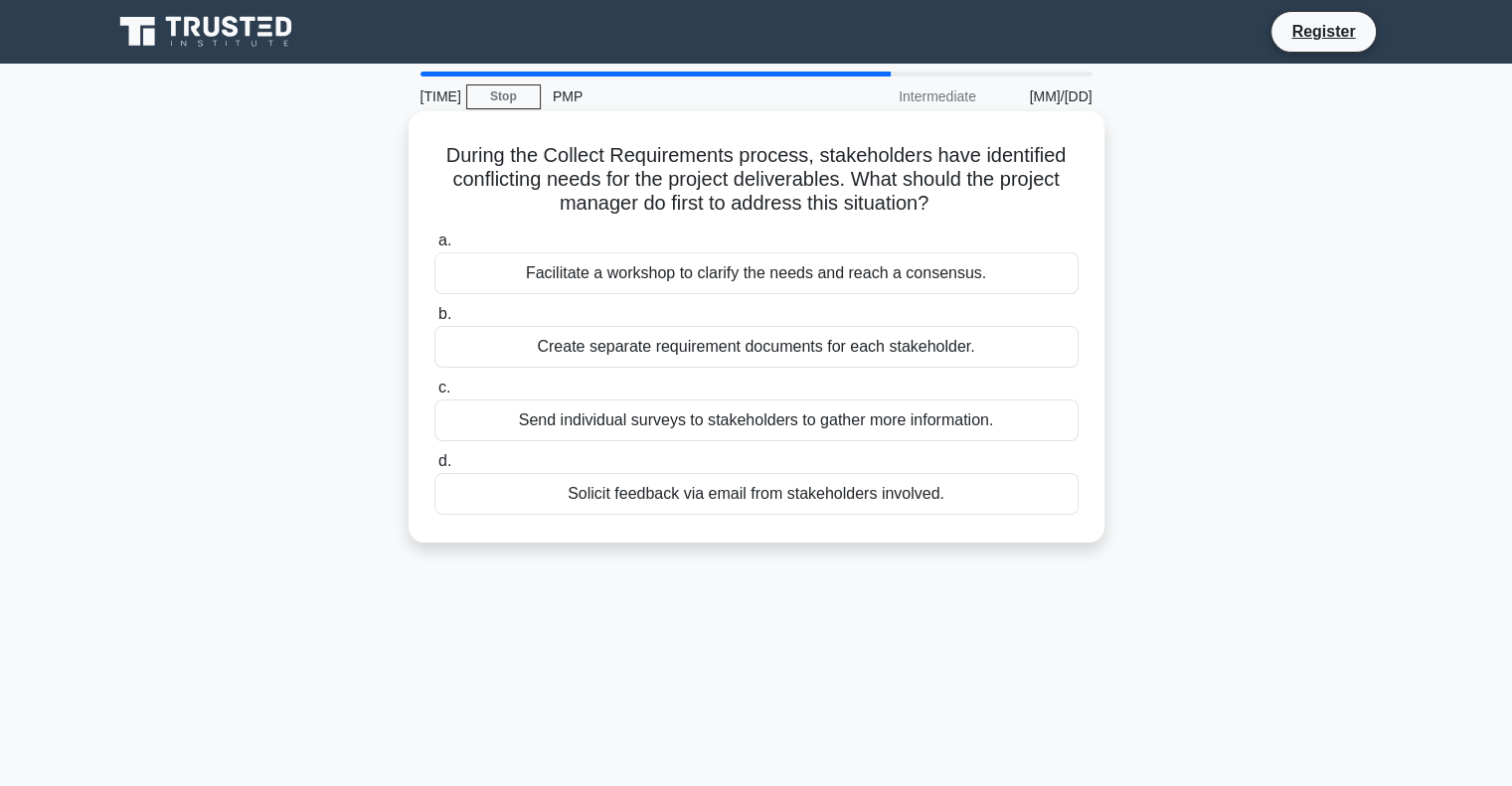click on "Facilitate a workshop to clarify the needs and reach a consensus." at bounding box center (756, 273) 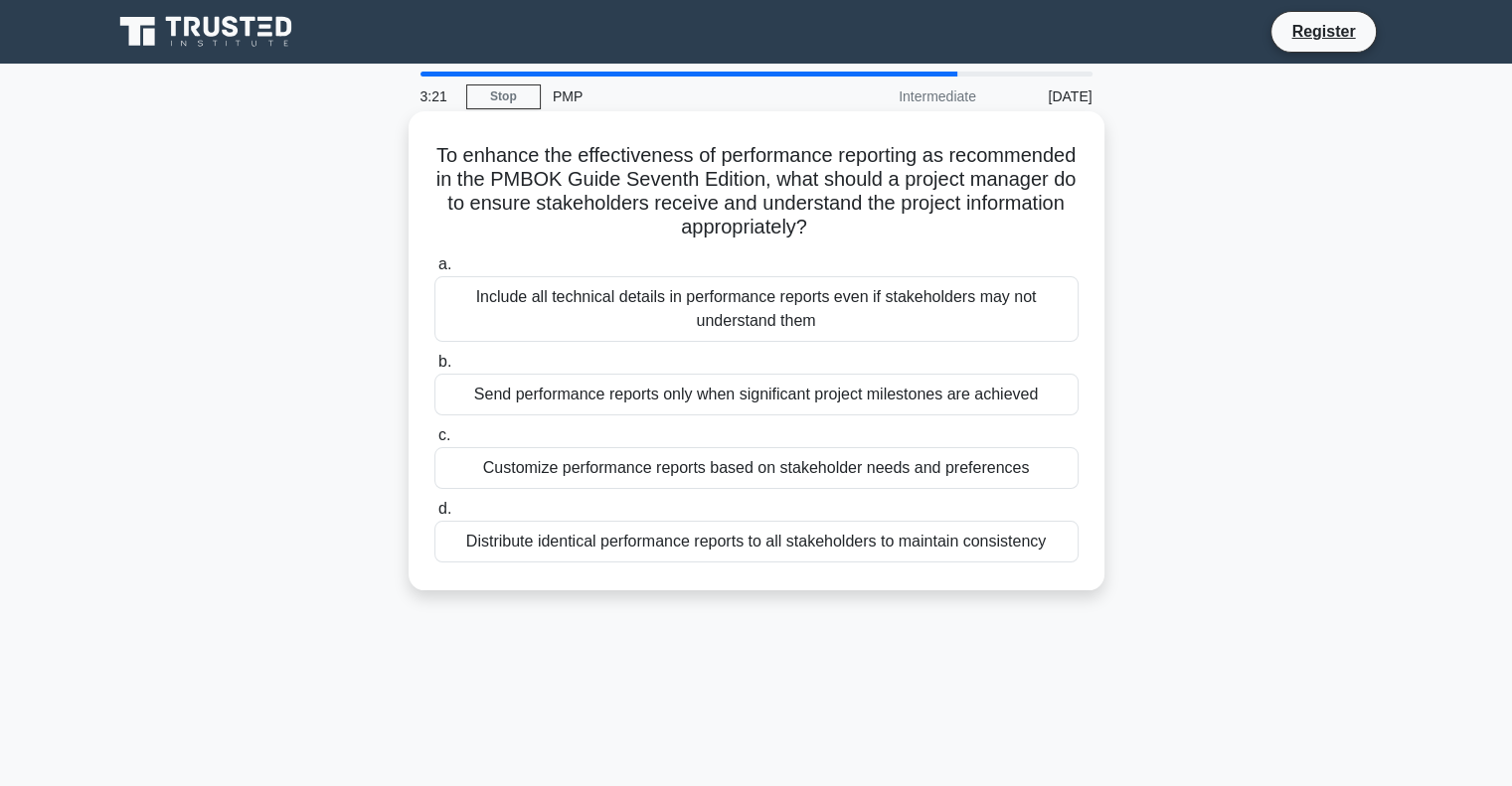 click on "Send performance reports only when significant project milestones are achieved" at bounding box center (756, 394) 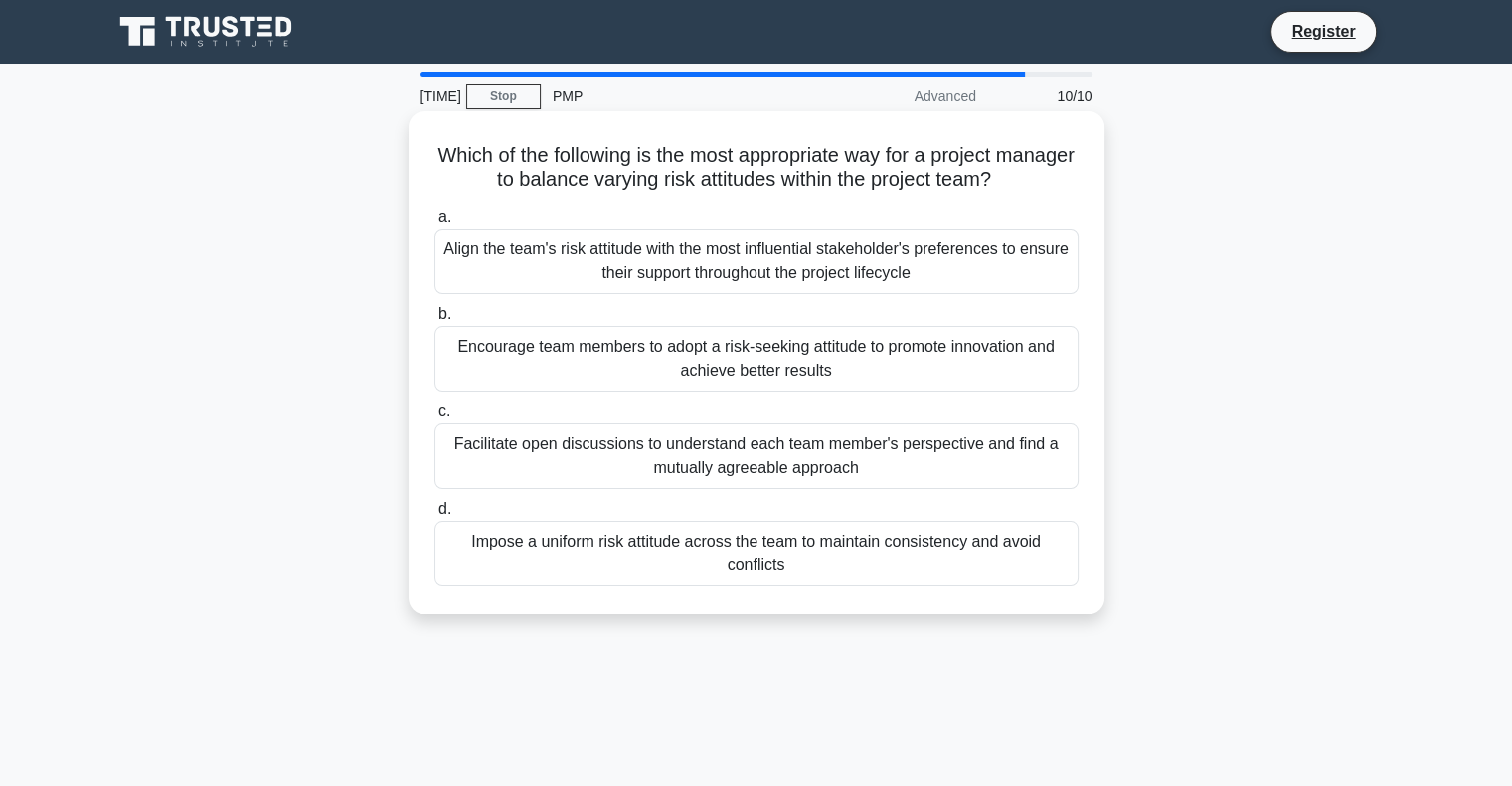 click on "Impose a uniform risk attitude across the team to maintain consistency and avoid conflicts" at bounding box center (756, 553) 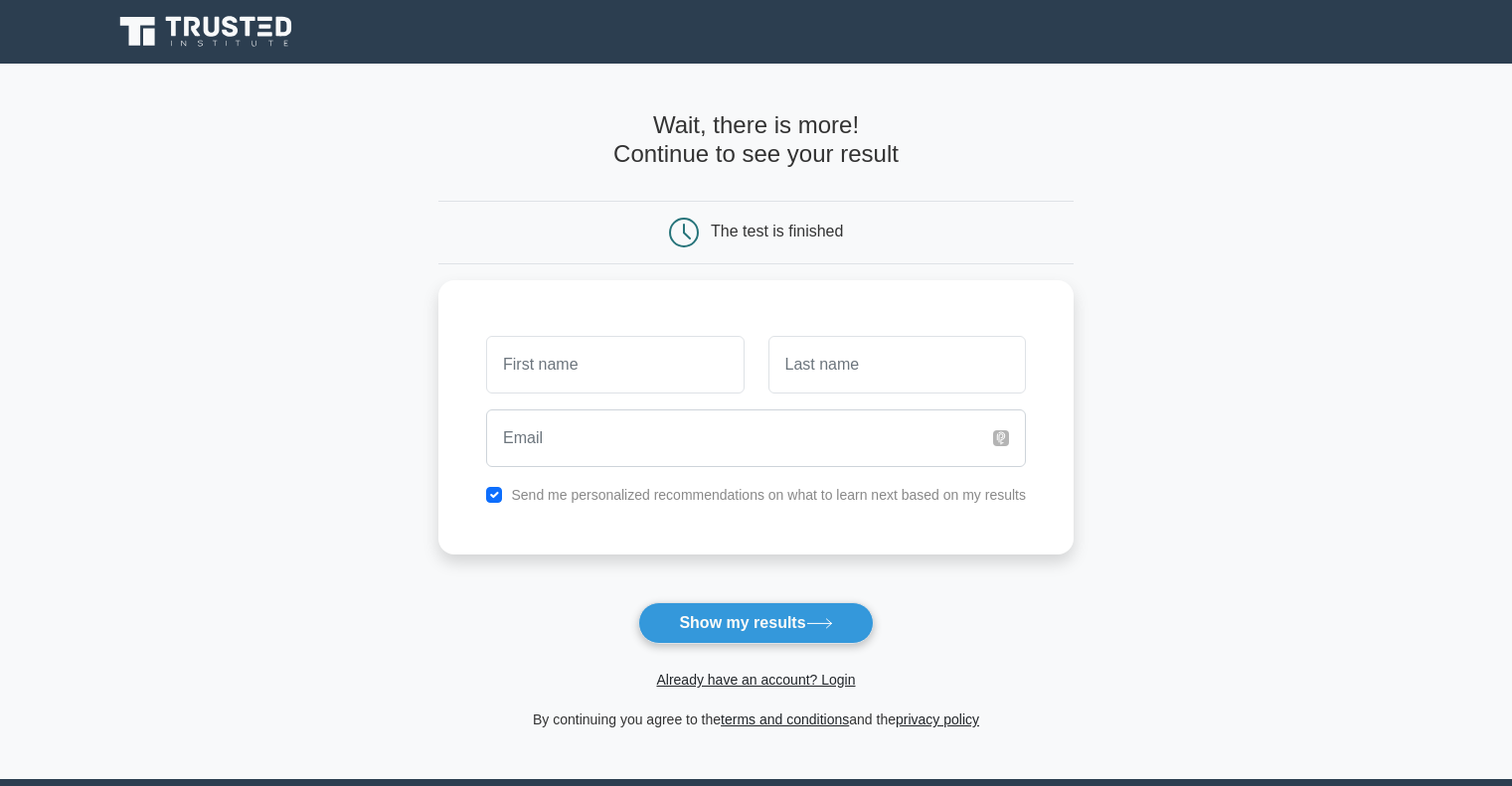 scroll, scrollTop: 0, scrollLeft: 0, axis: both 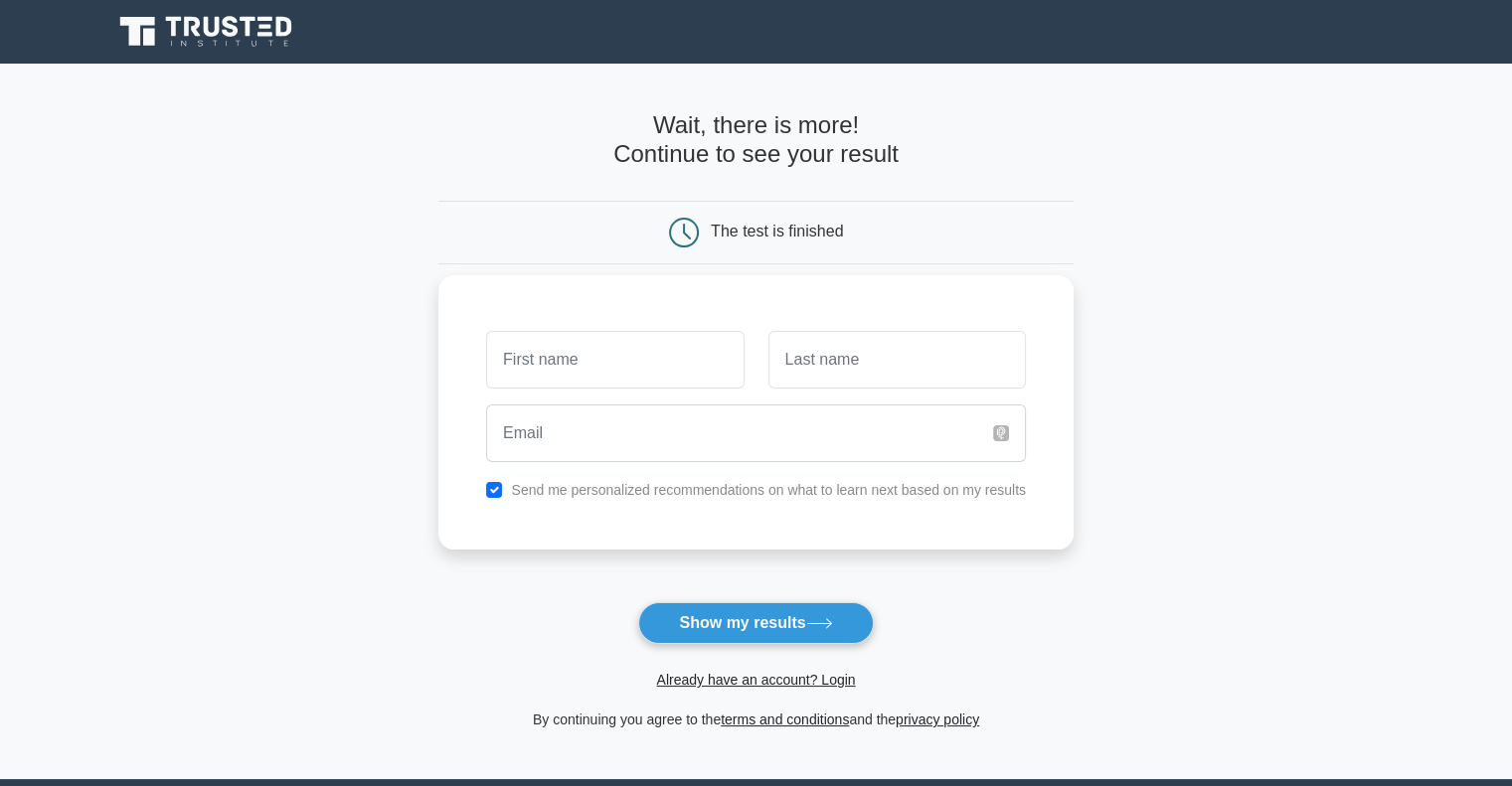 click at bounding box center [614, 360] 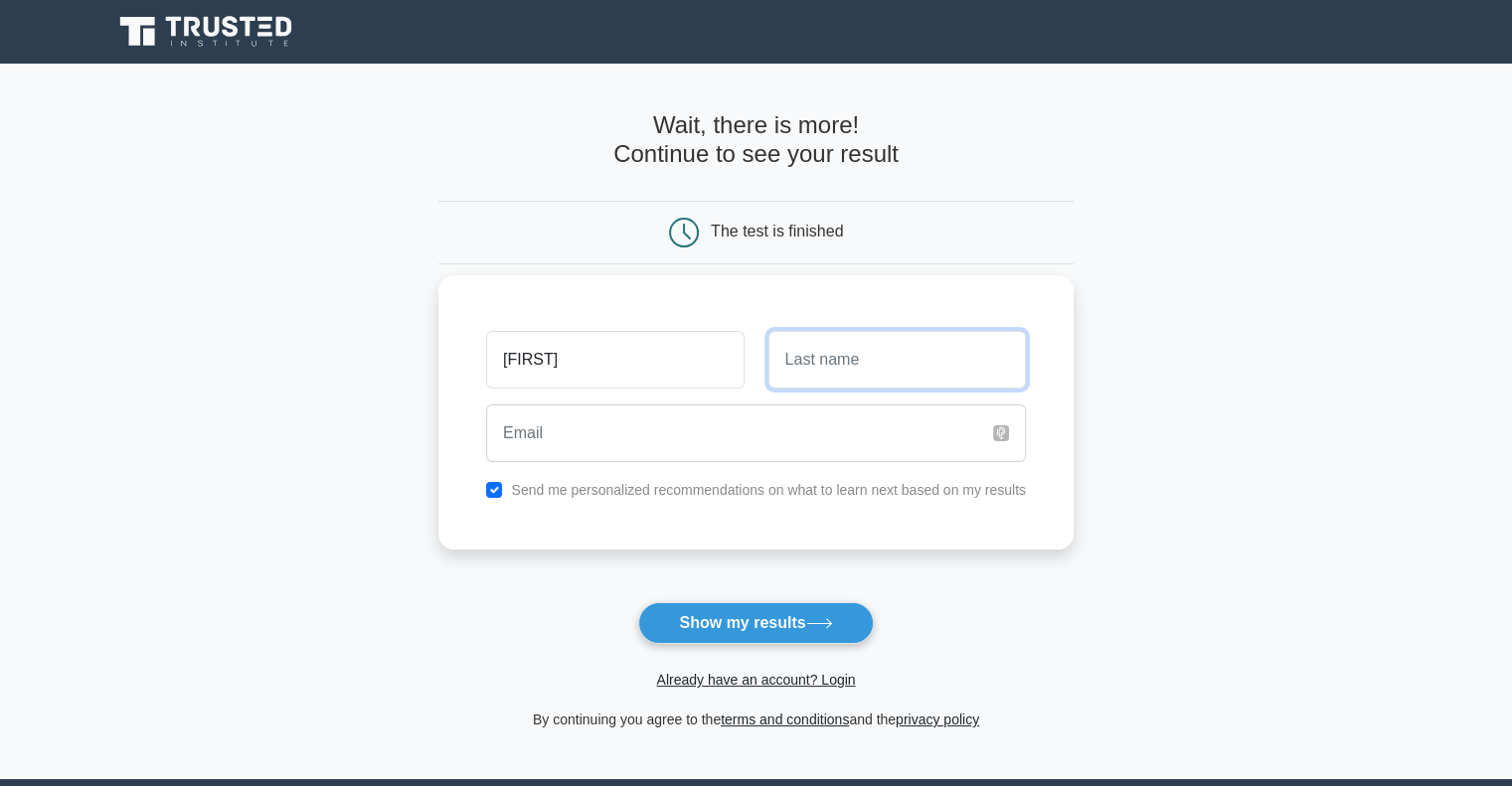 click at bounding box center [897, 360] 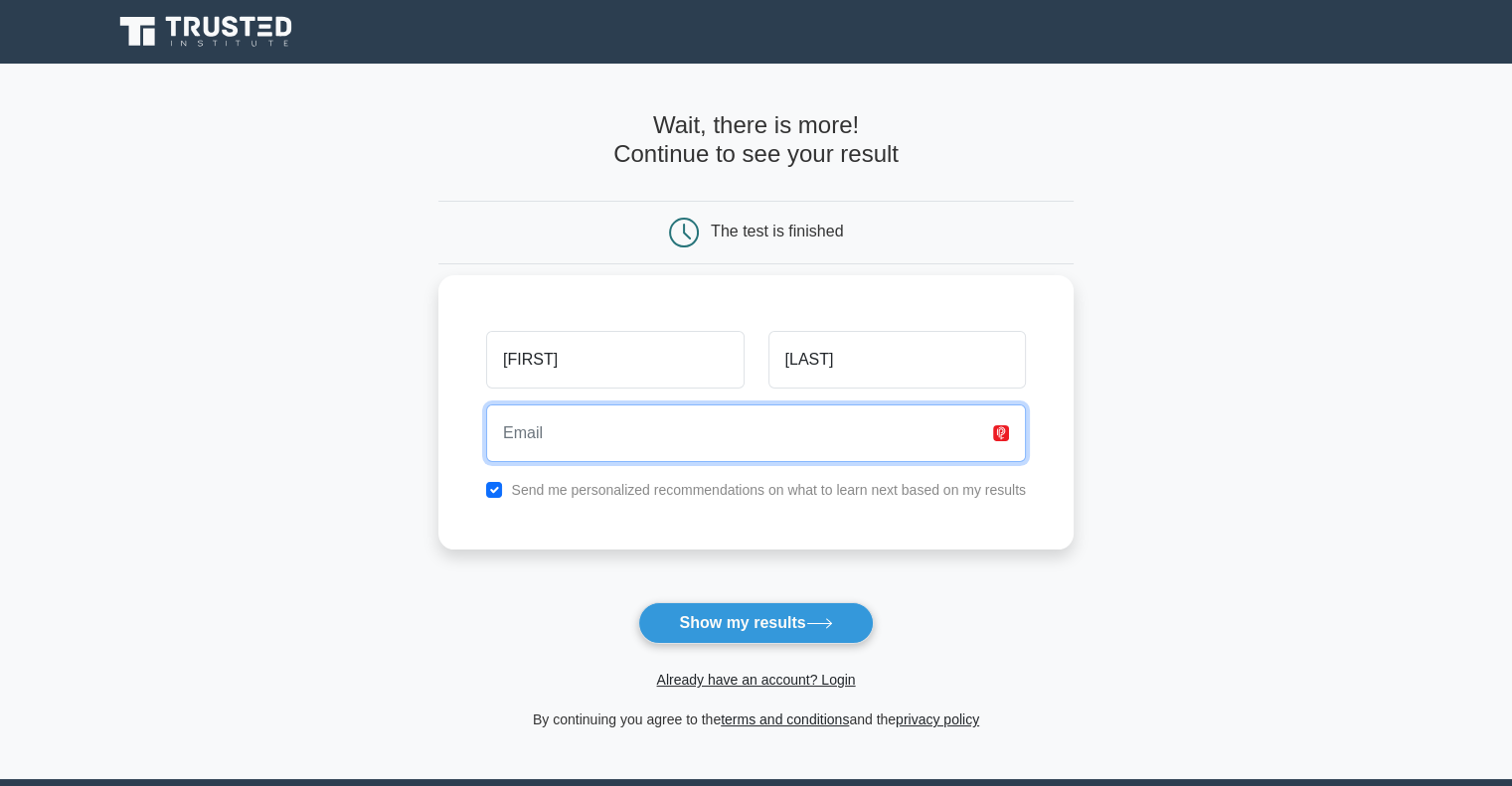 click at bounding box center (756, 433) 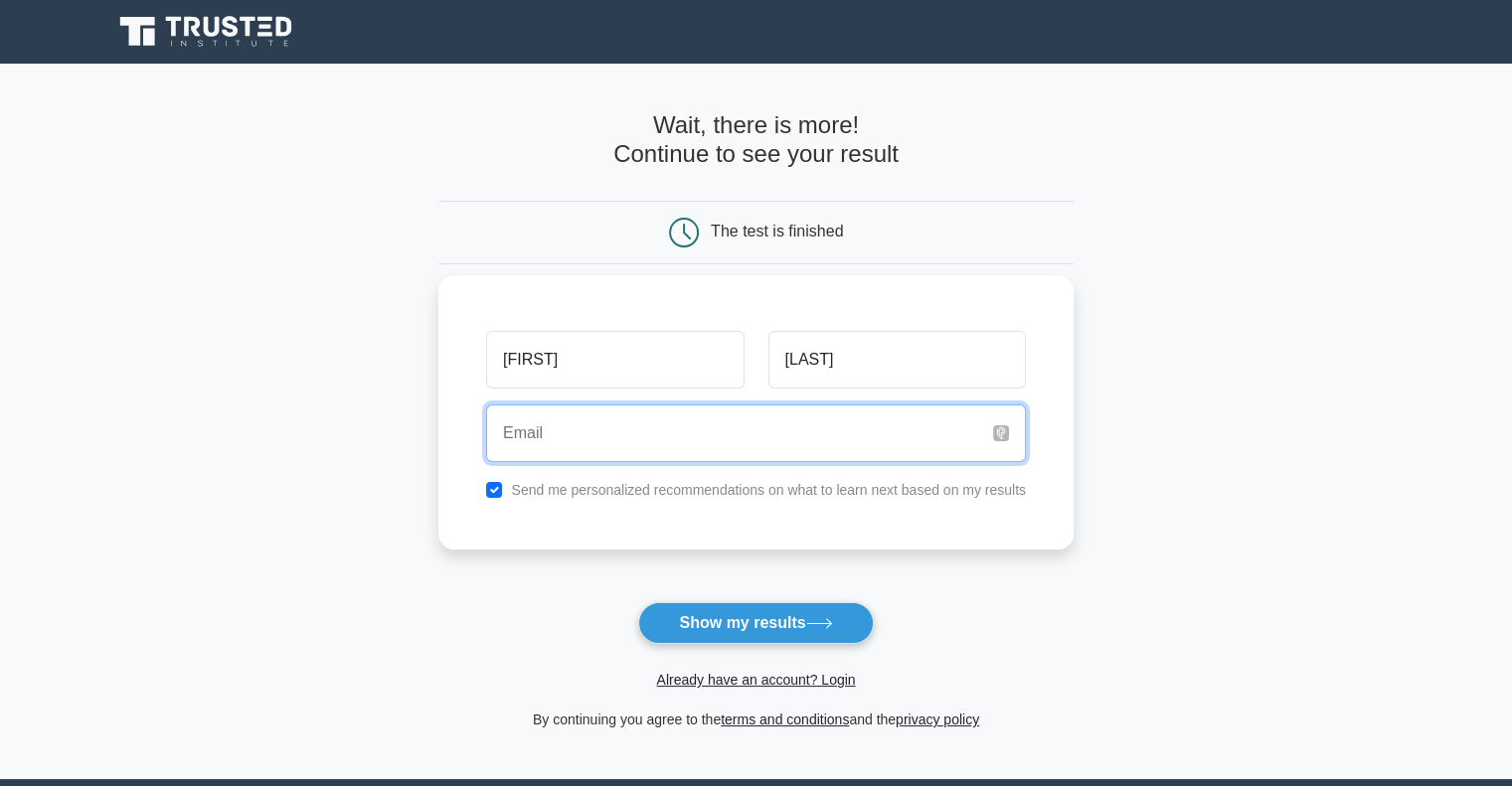 type on "kwan.v@hotmail.fr" 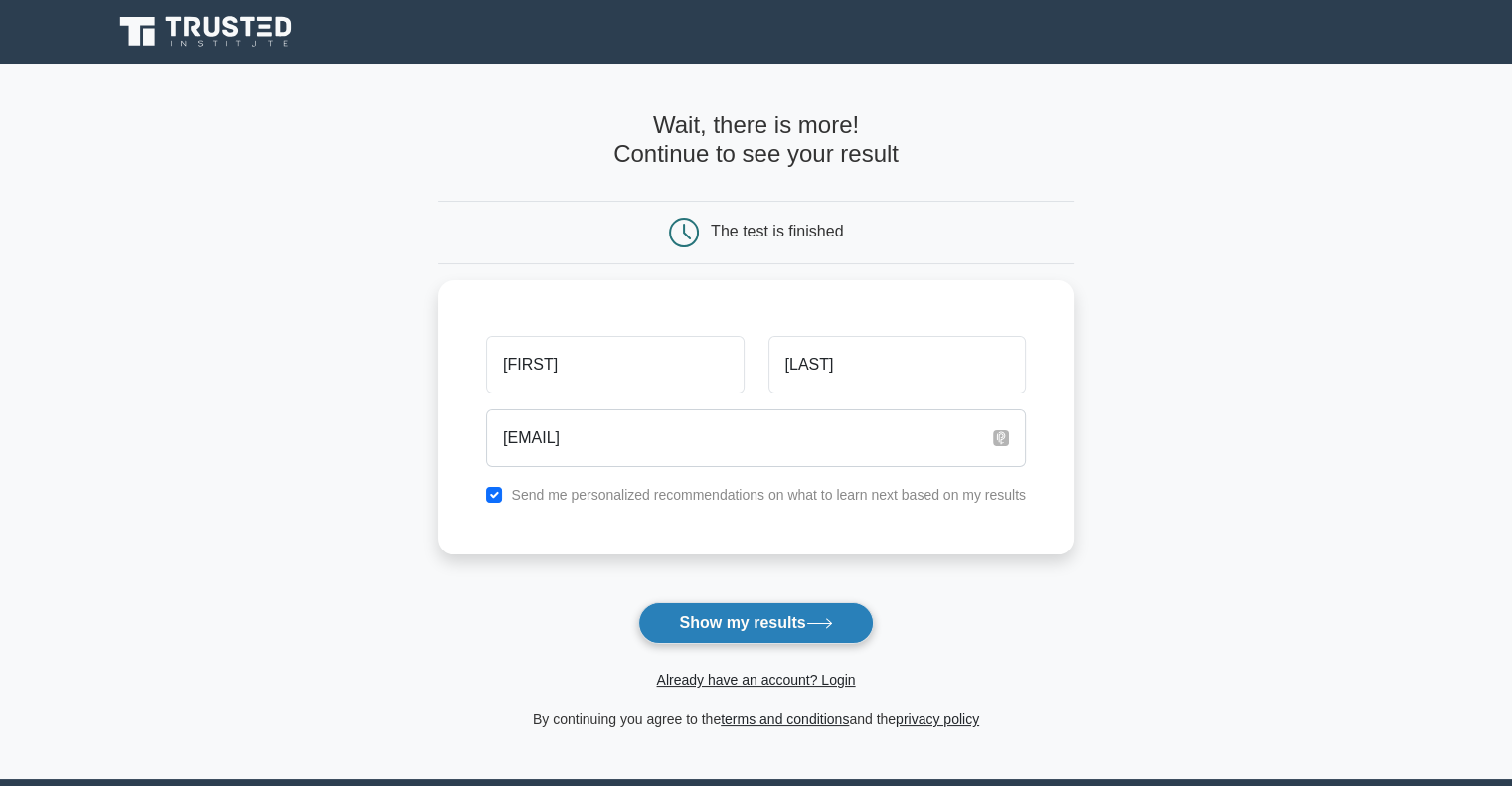 click at bounding box center [819, 623] 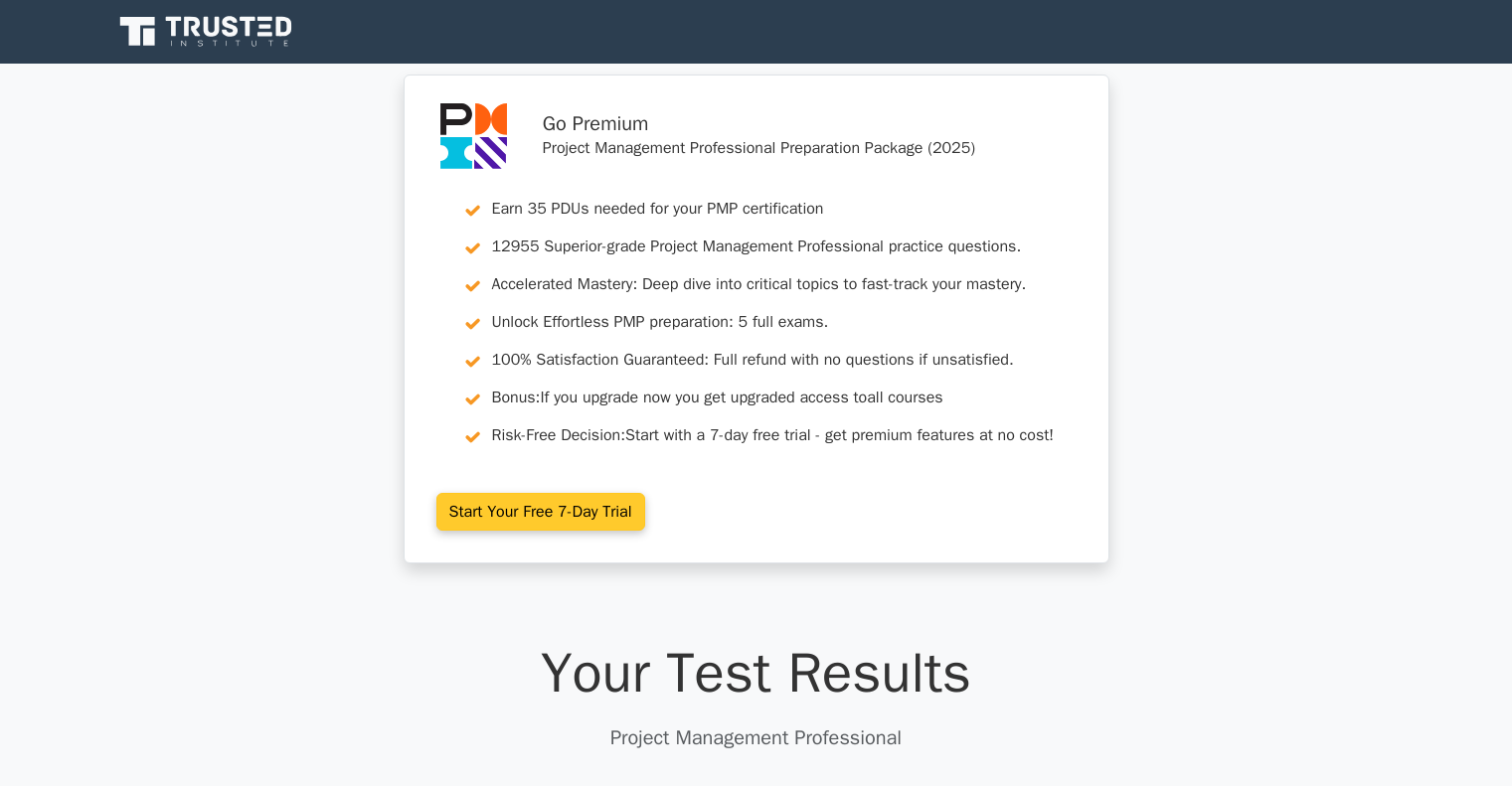 scroll, scrollTop: 0, scrollLeft: 0, axis: both 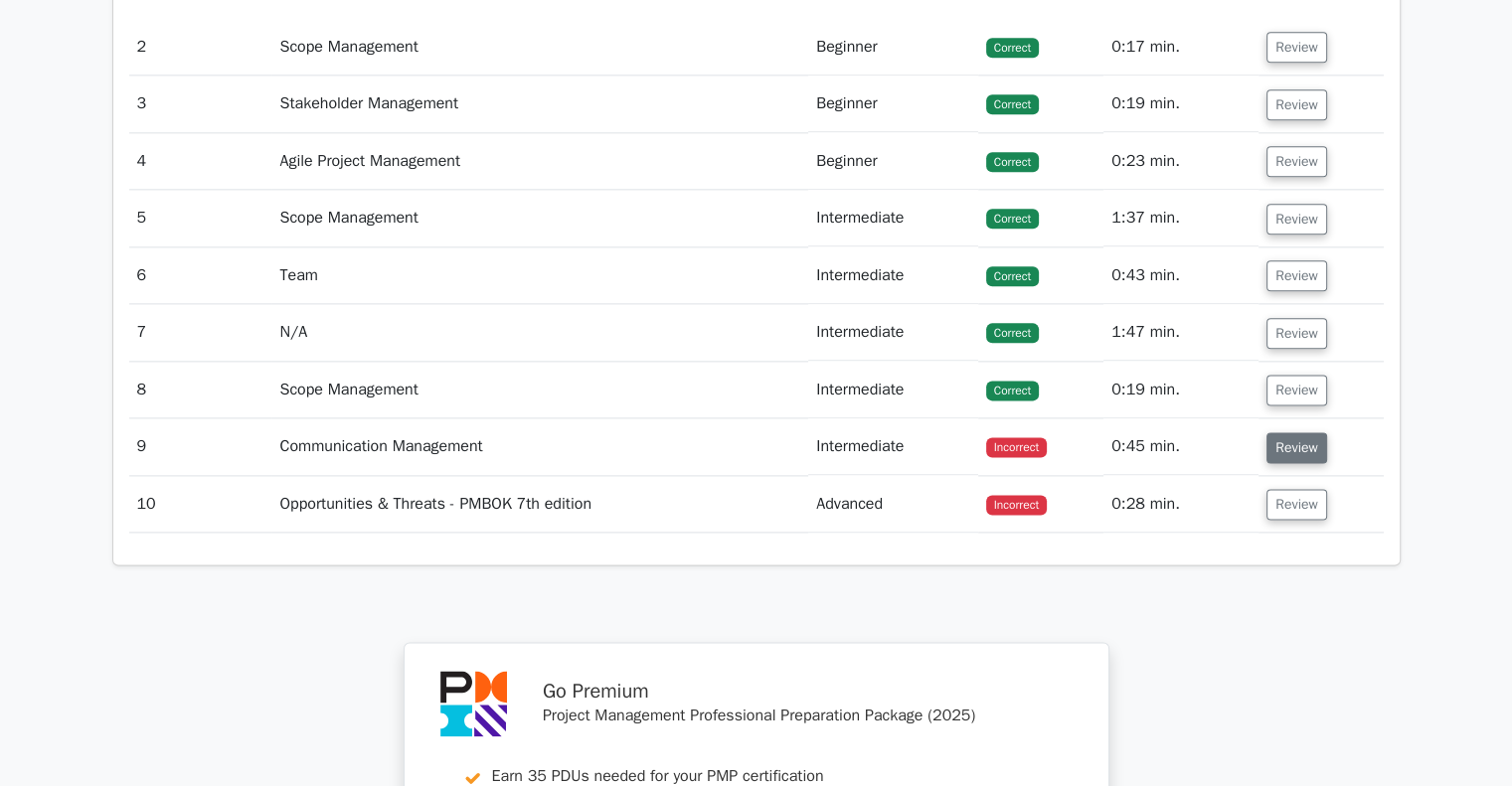 click on "Review" at bounding box center (1296, 447) 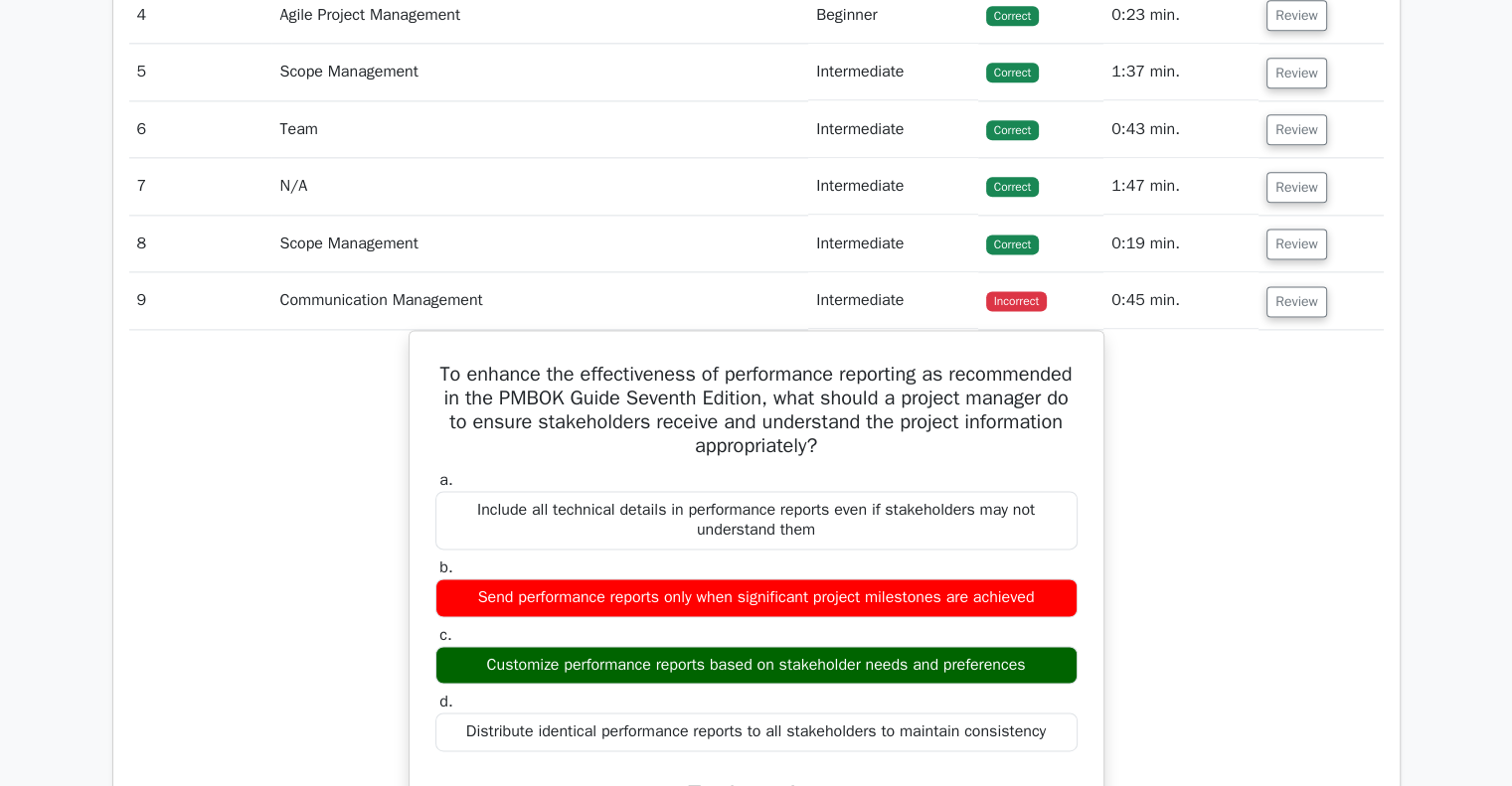 scroll, scrollTop: 2615, scrollLeft: 0, axis: vertical 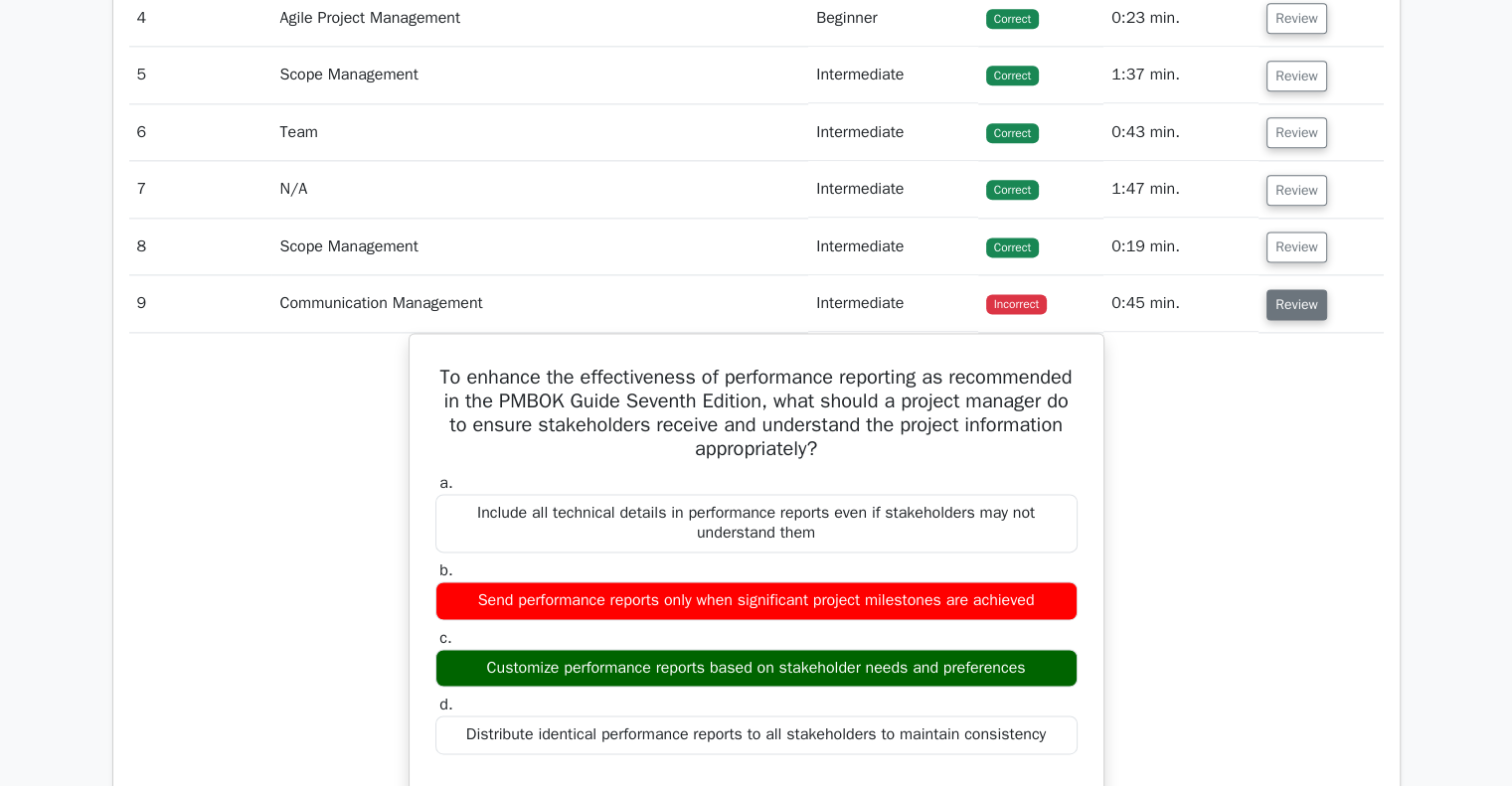 click on "Review" at bounding box center (1296, 304) 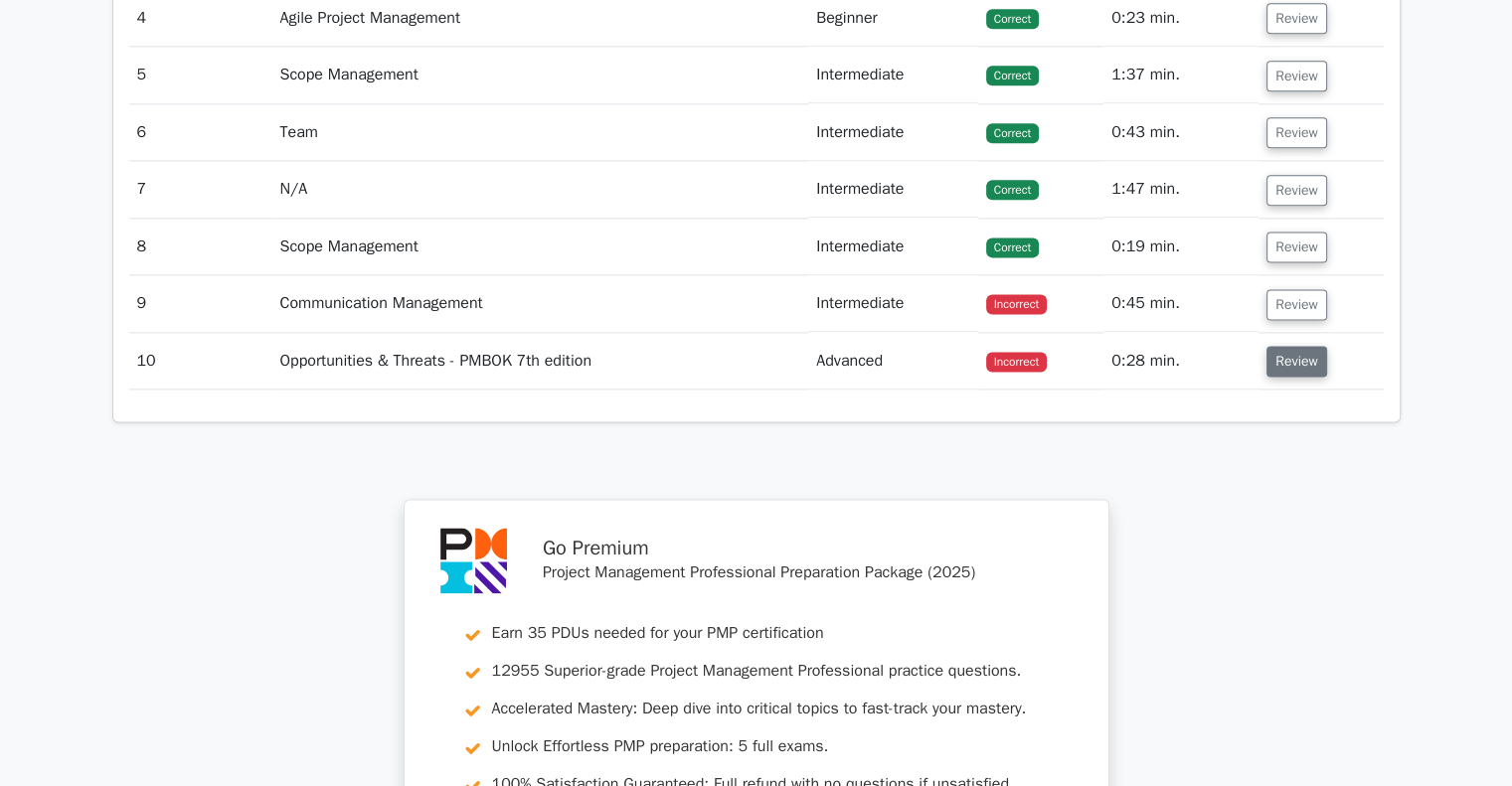 click on "Review" at bounding box center [1296, 361] 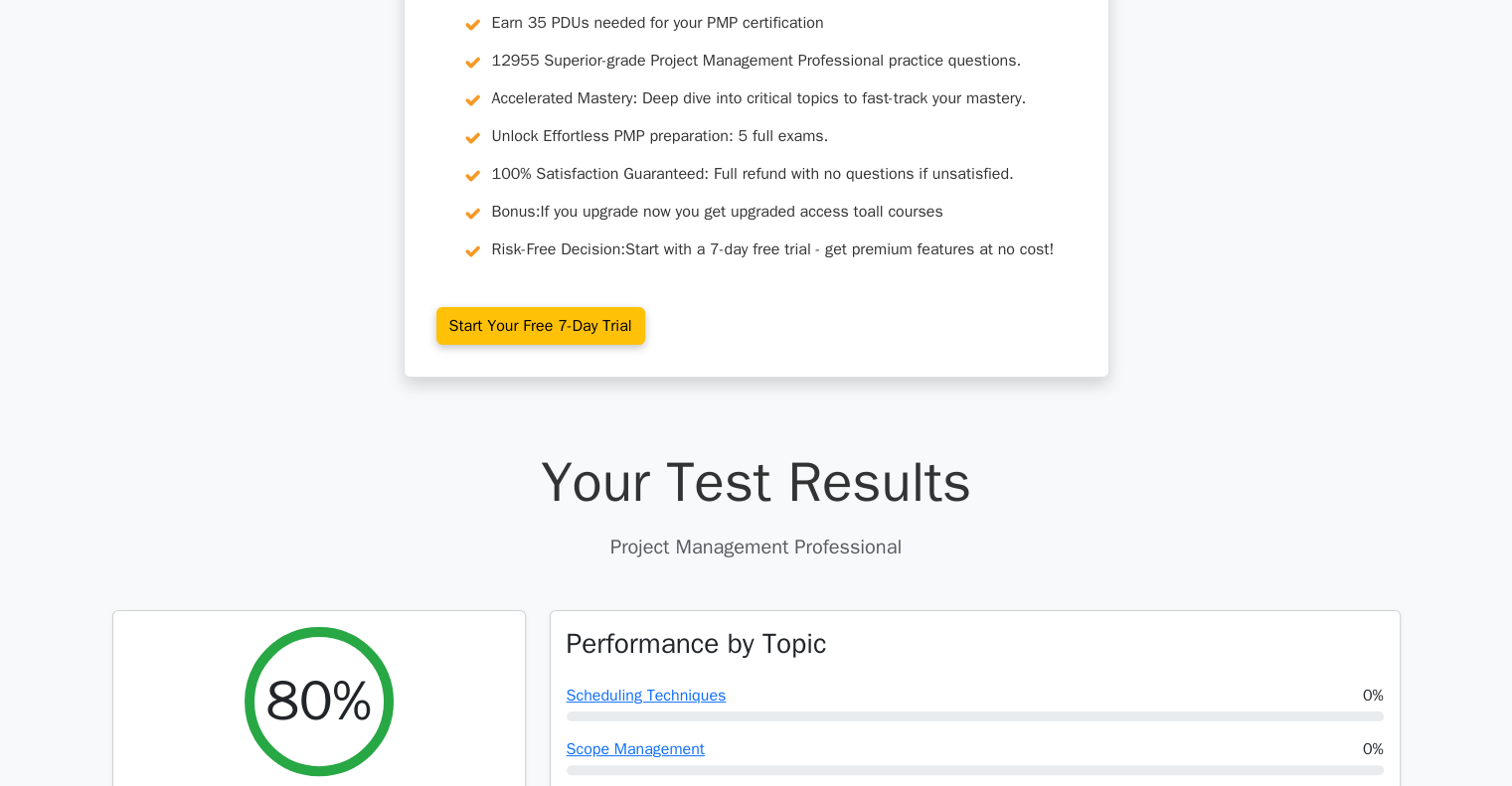 scroll, scrollTop: 159, scrollLeft: 0, axis: vertical 